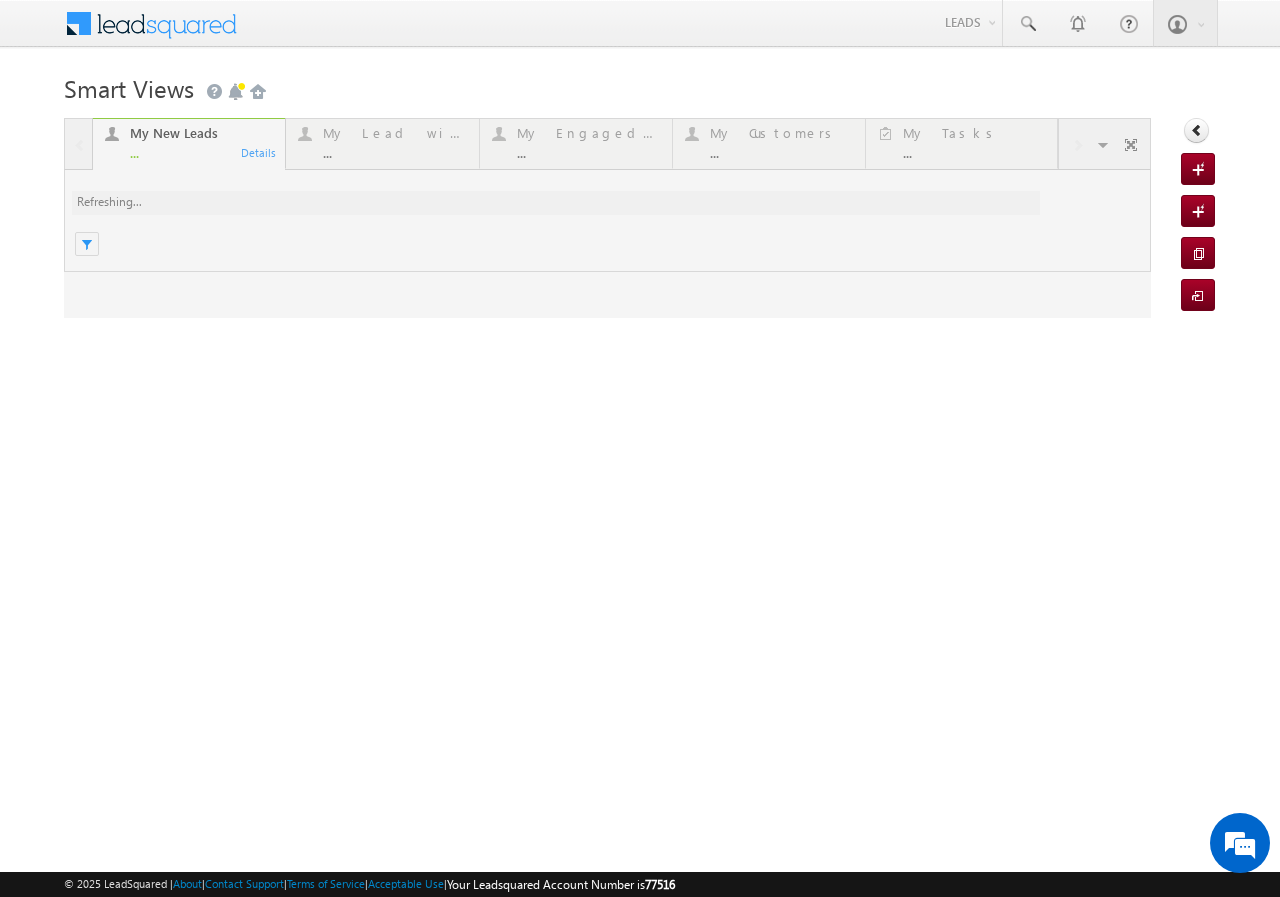 scroll, scrollTop: 0, scrollLeft: 0, axis: both 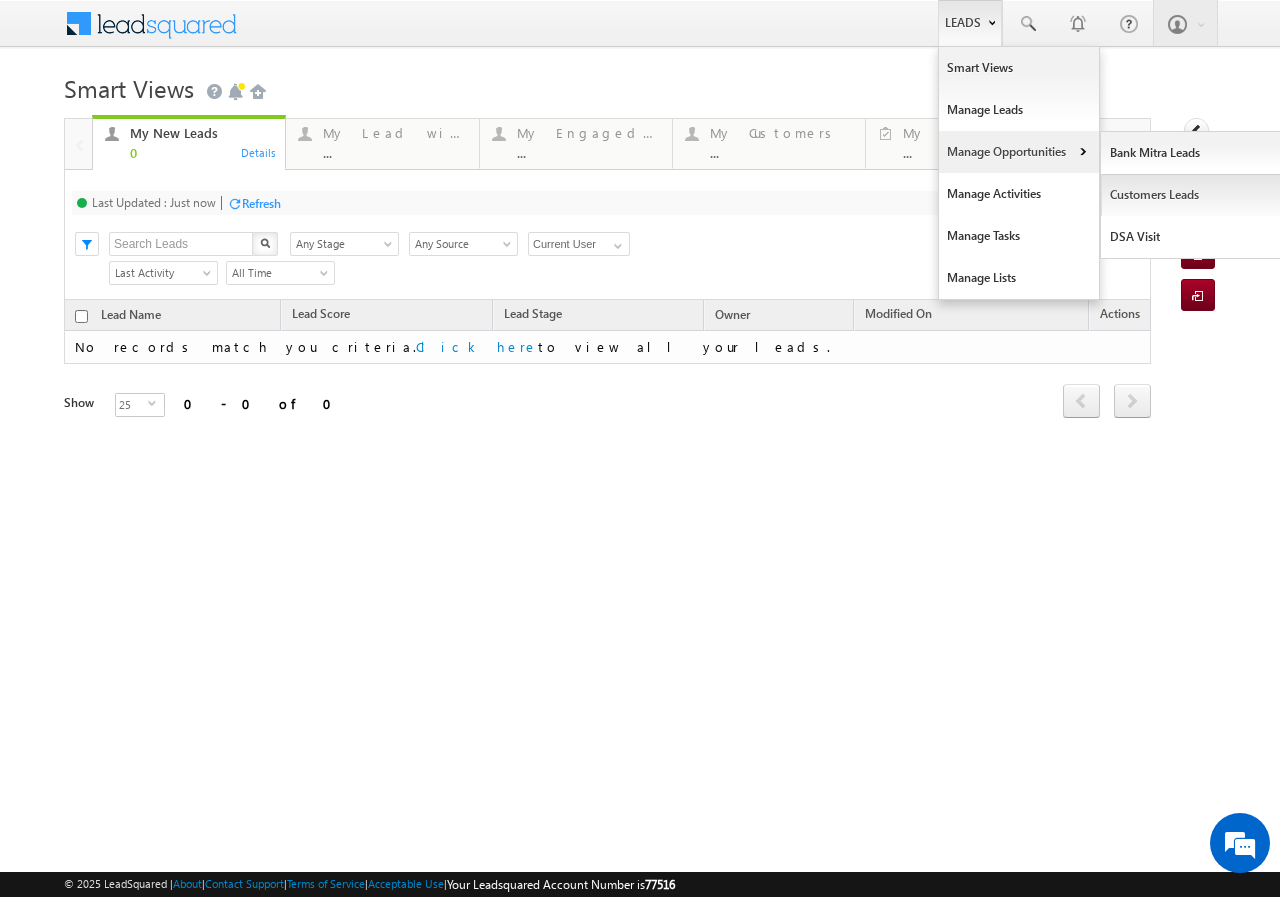 click on "Customers Leads" at bounding box center (1192, 195) 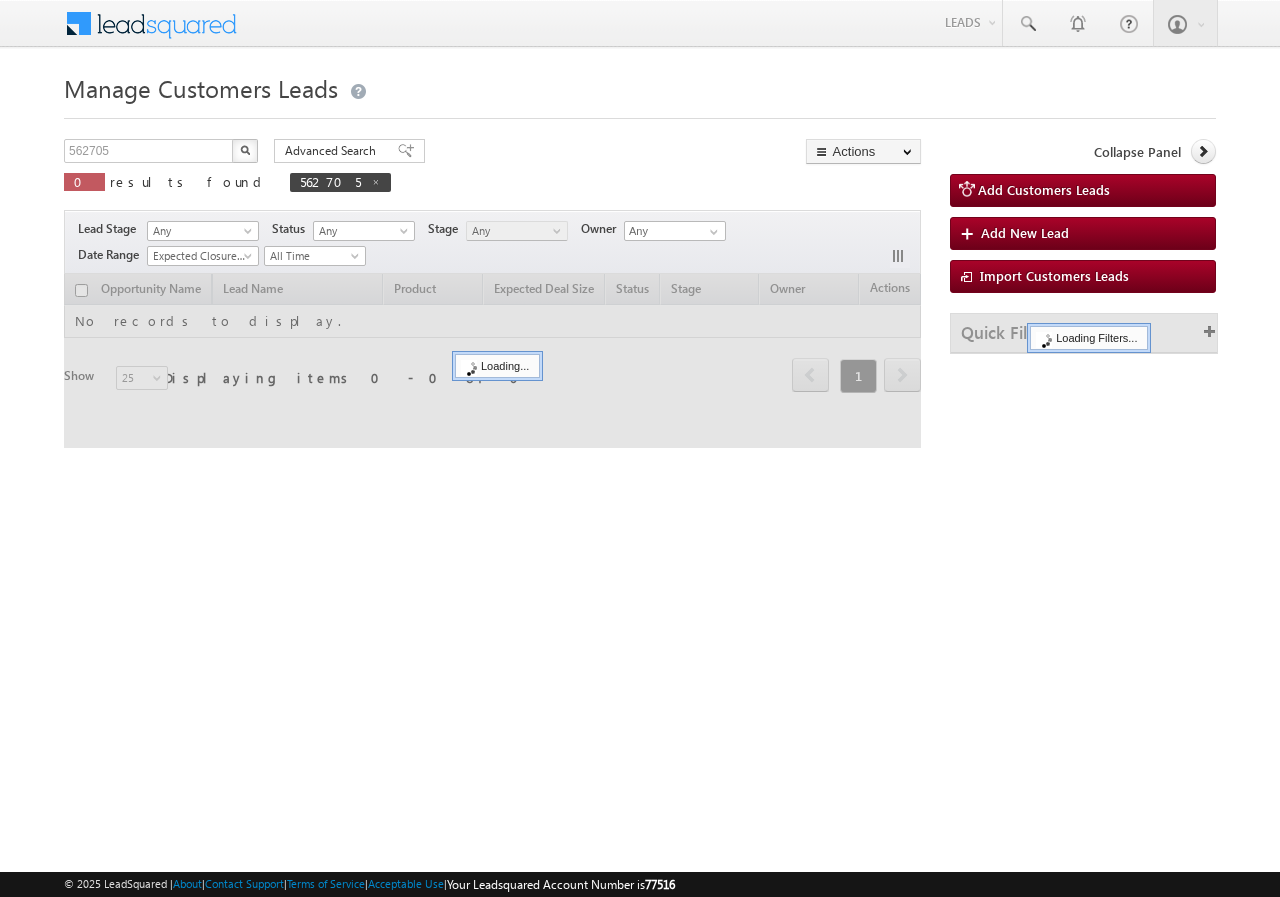 scroll, scrollTop: 0, scrollLeft: 0, axis: both 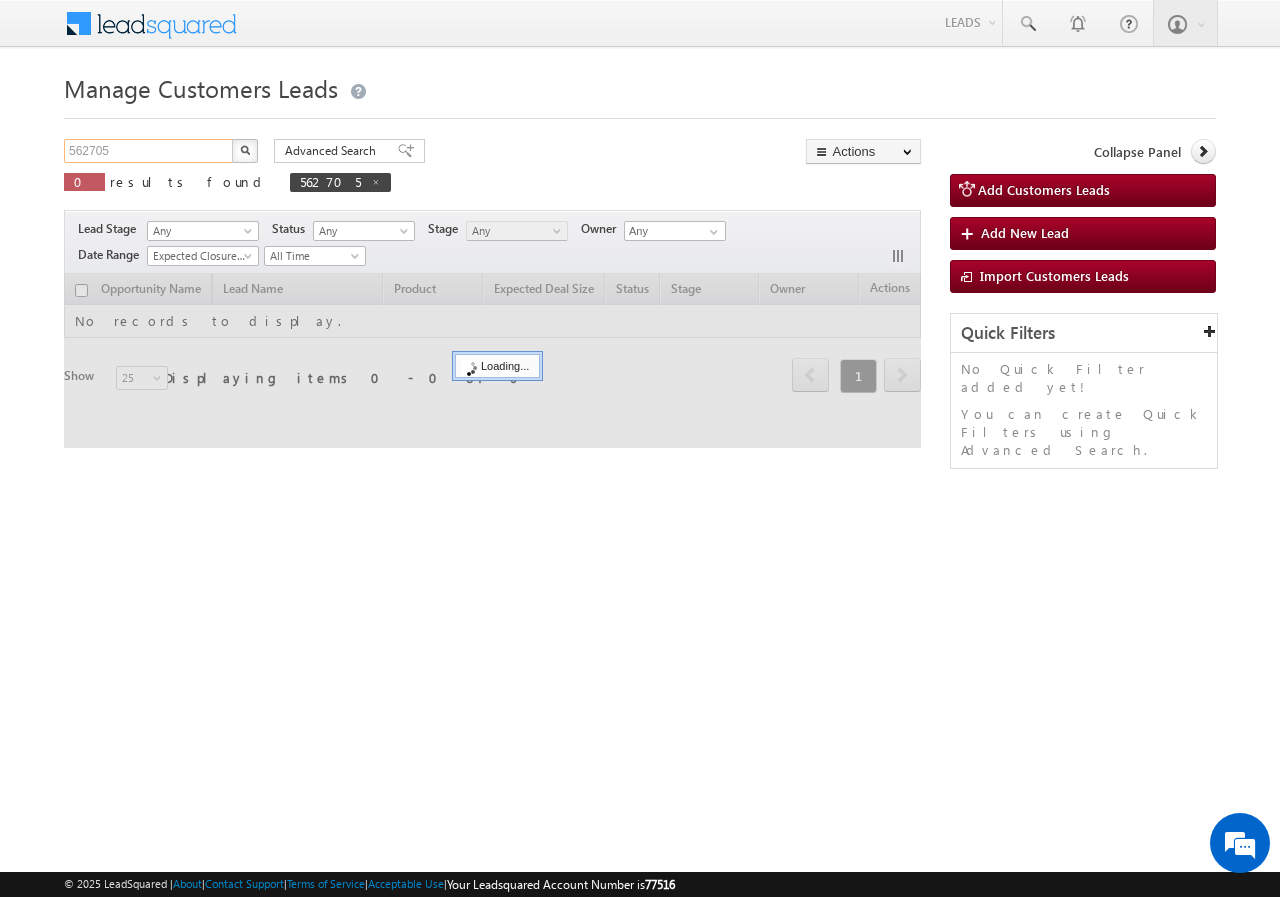 click on "562705" at bounding box center (149, 151) 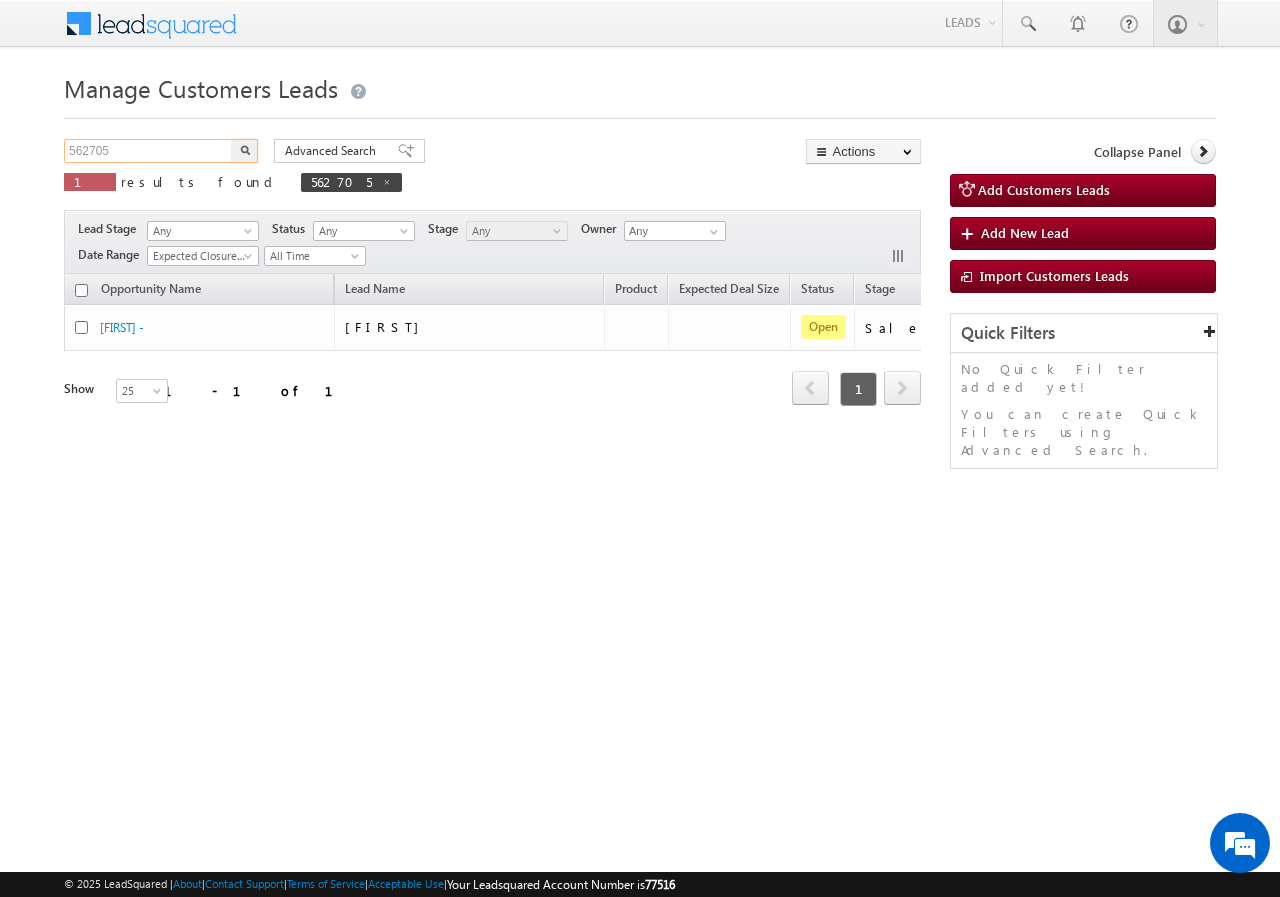 click on "562705" at bounding box center (149, 151) 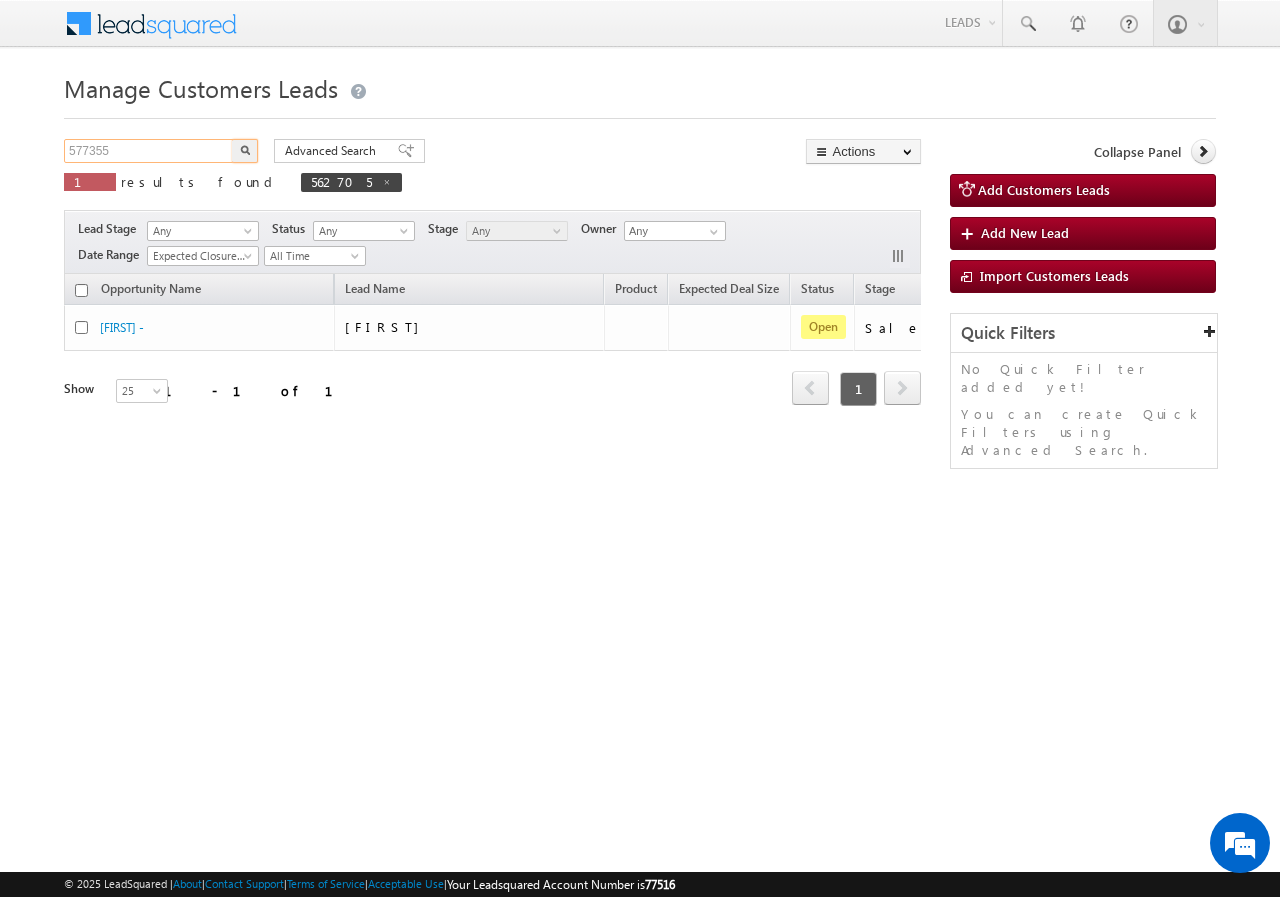 type on "577355" 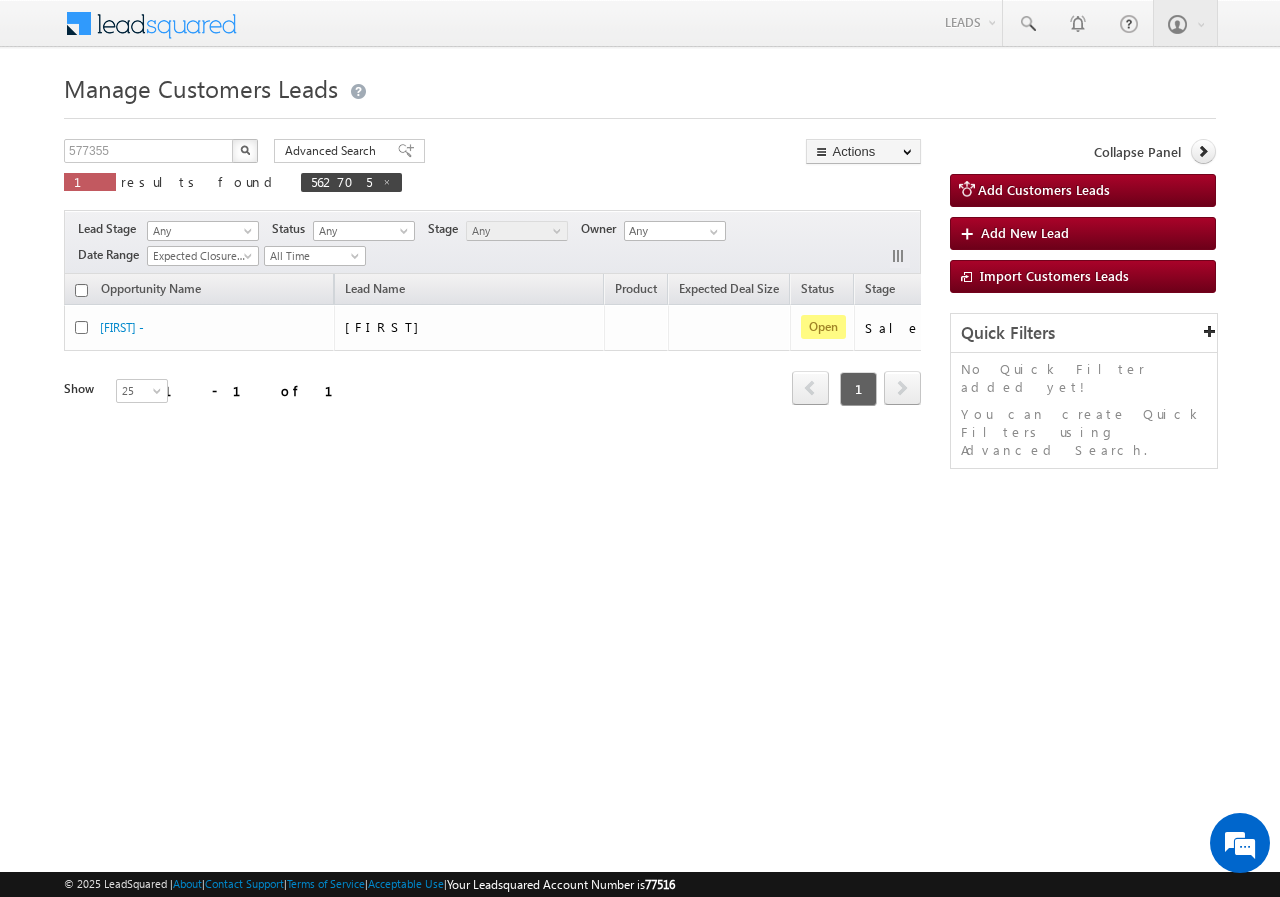 click at bounding box center (245, 150) 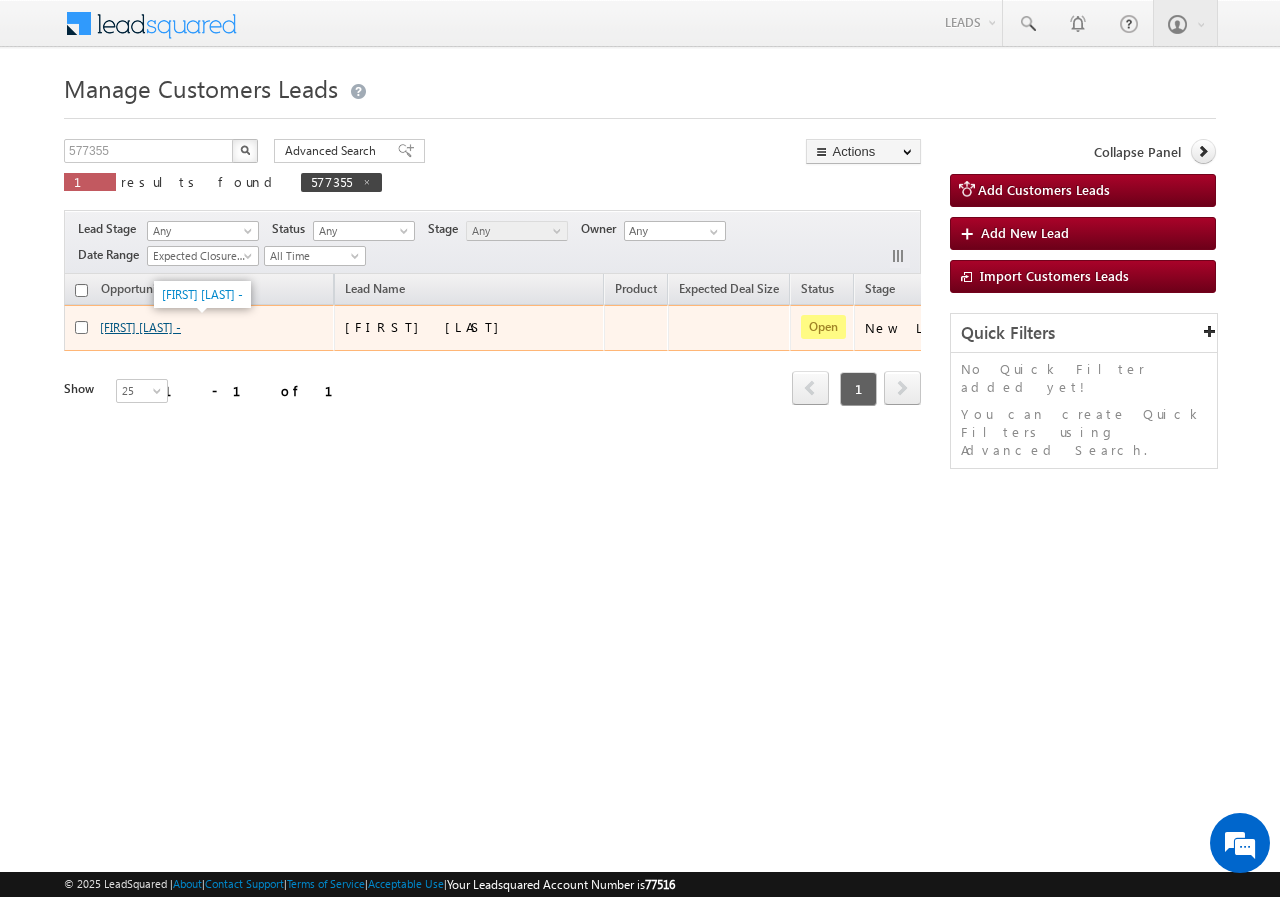 click on "[FIRST] [LAST]  -" at bounding box center (140, 327) 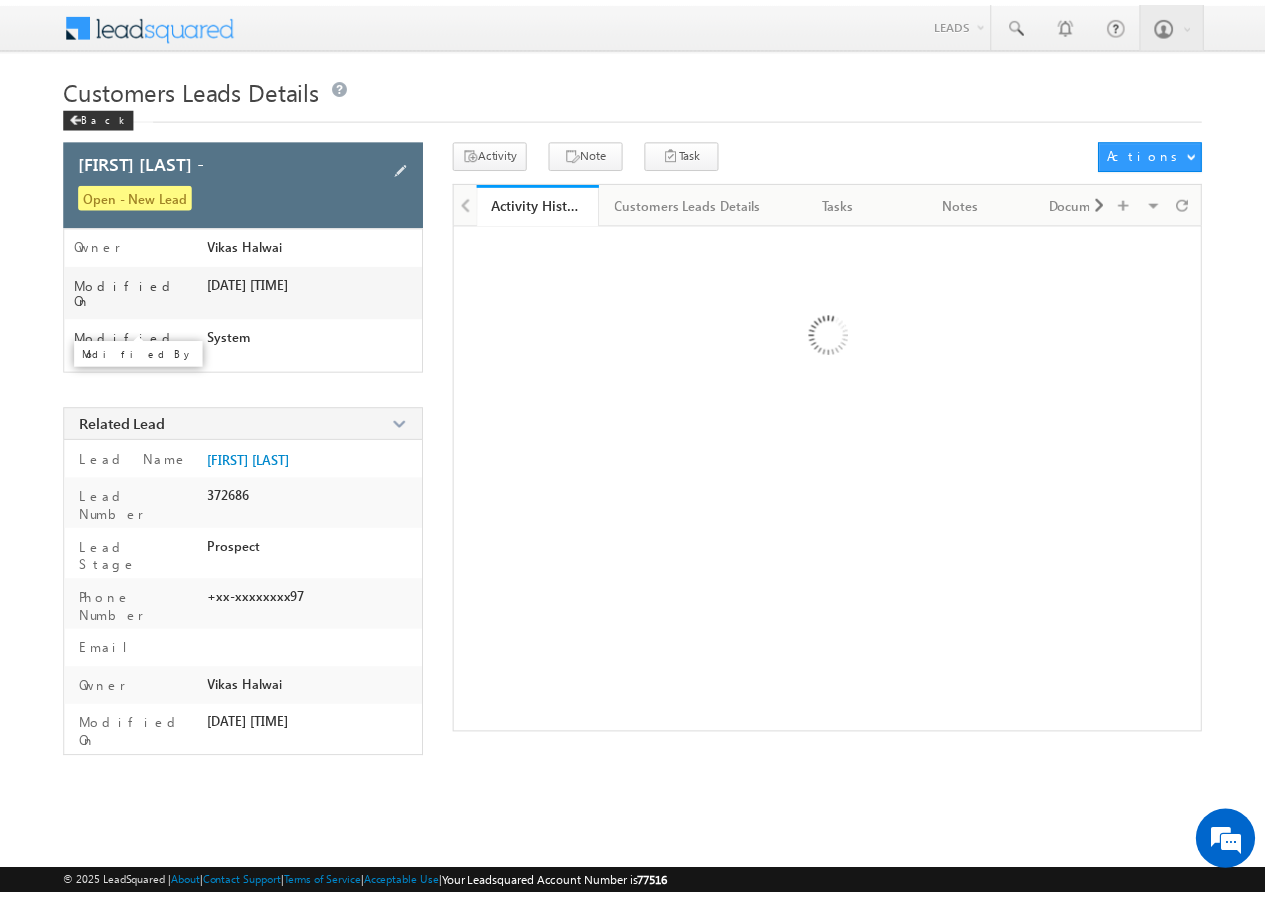 scroll, scrollTop: 0, scrollLeft: 0, axis: both 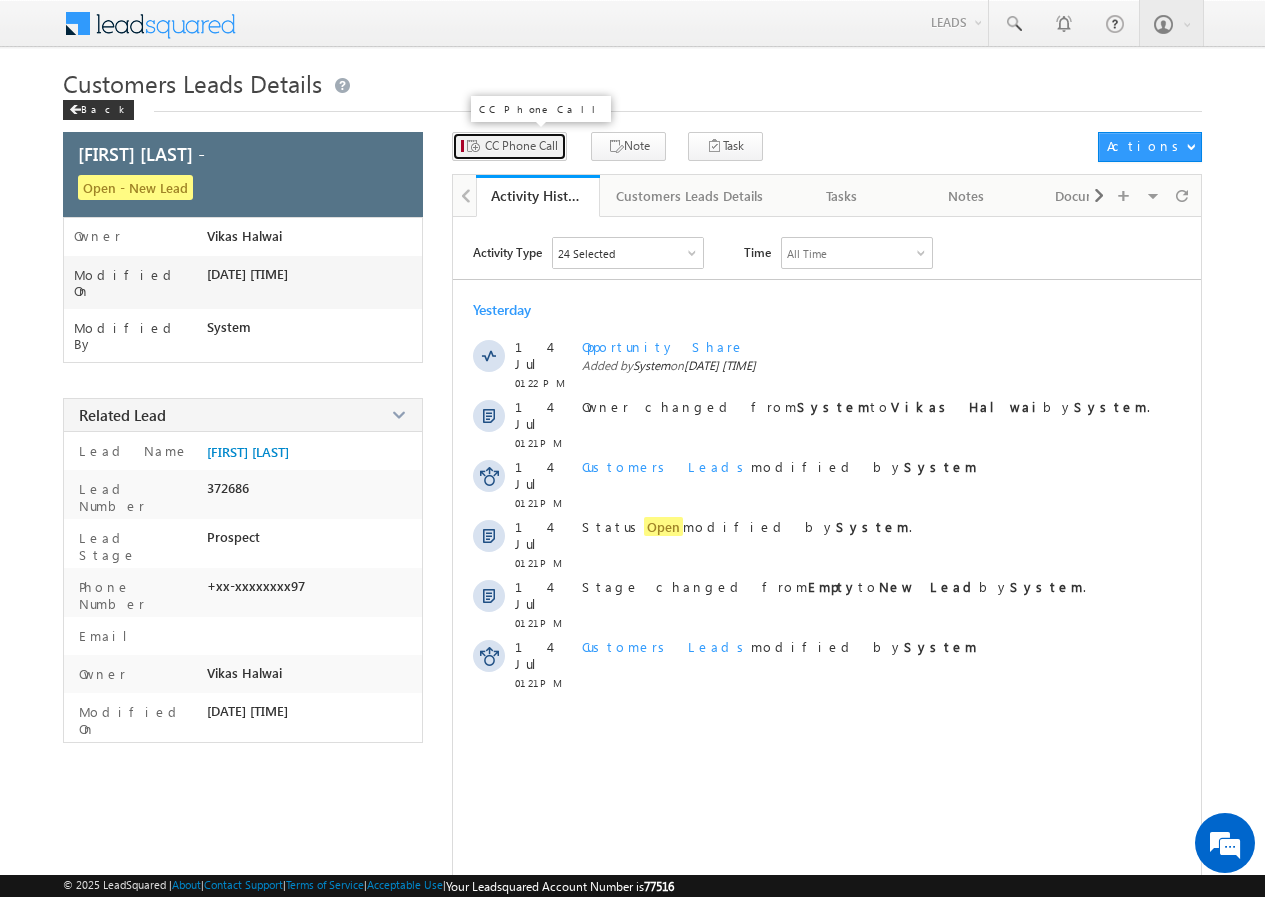 click on "CC Phone Call" at bounding box center [521, 146] 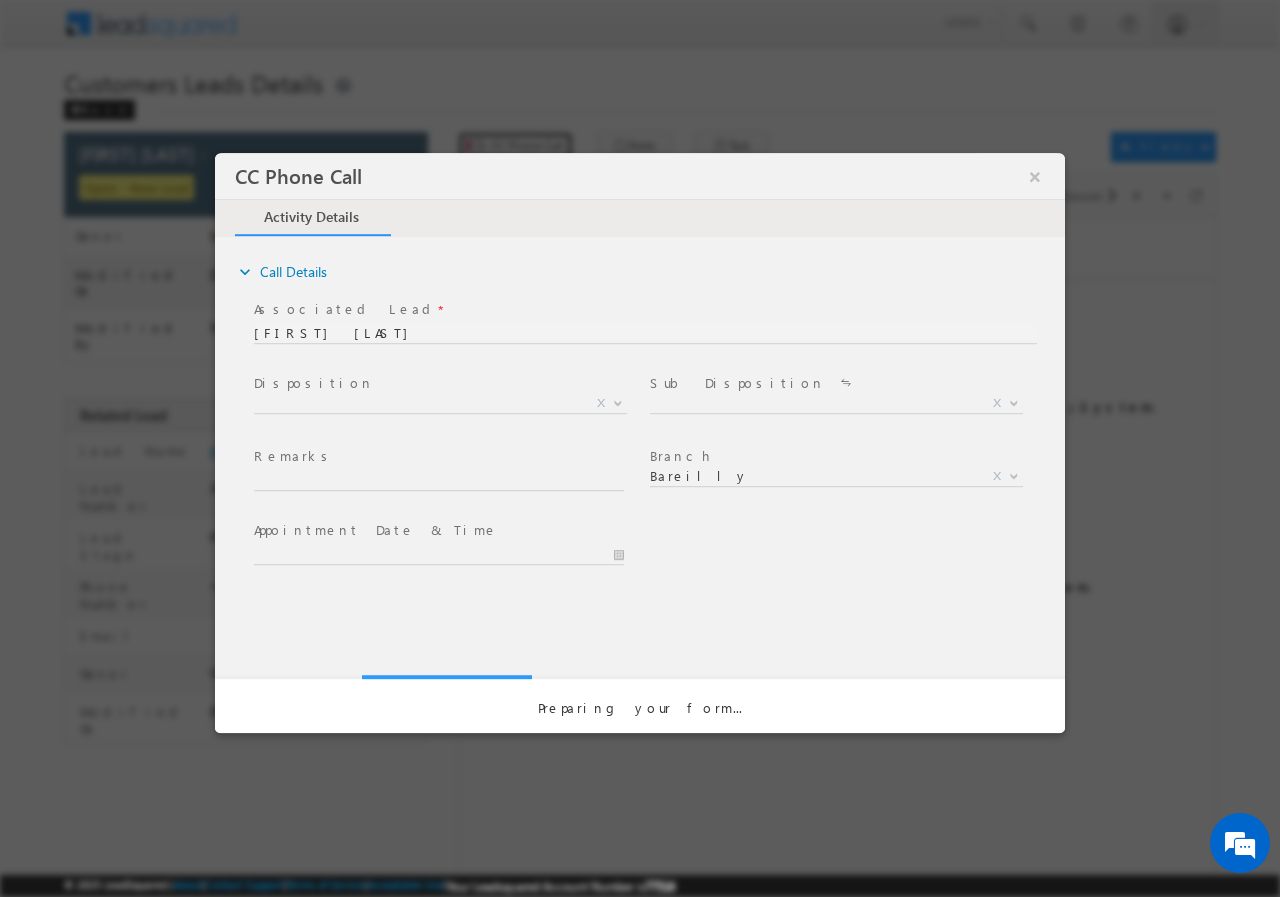 scroll, scrollTop: 0, scrollLeft: 0, axis: both 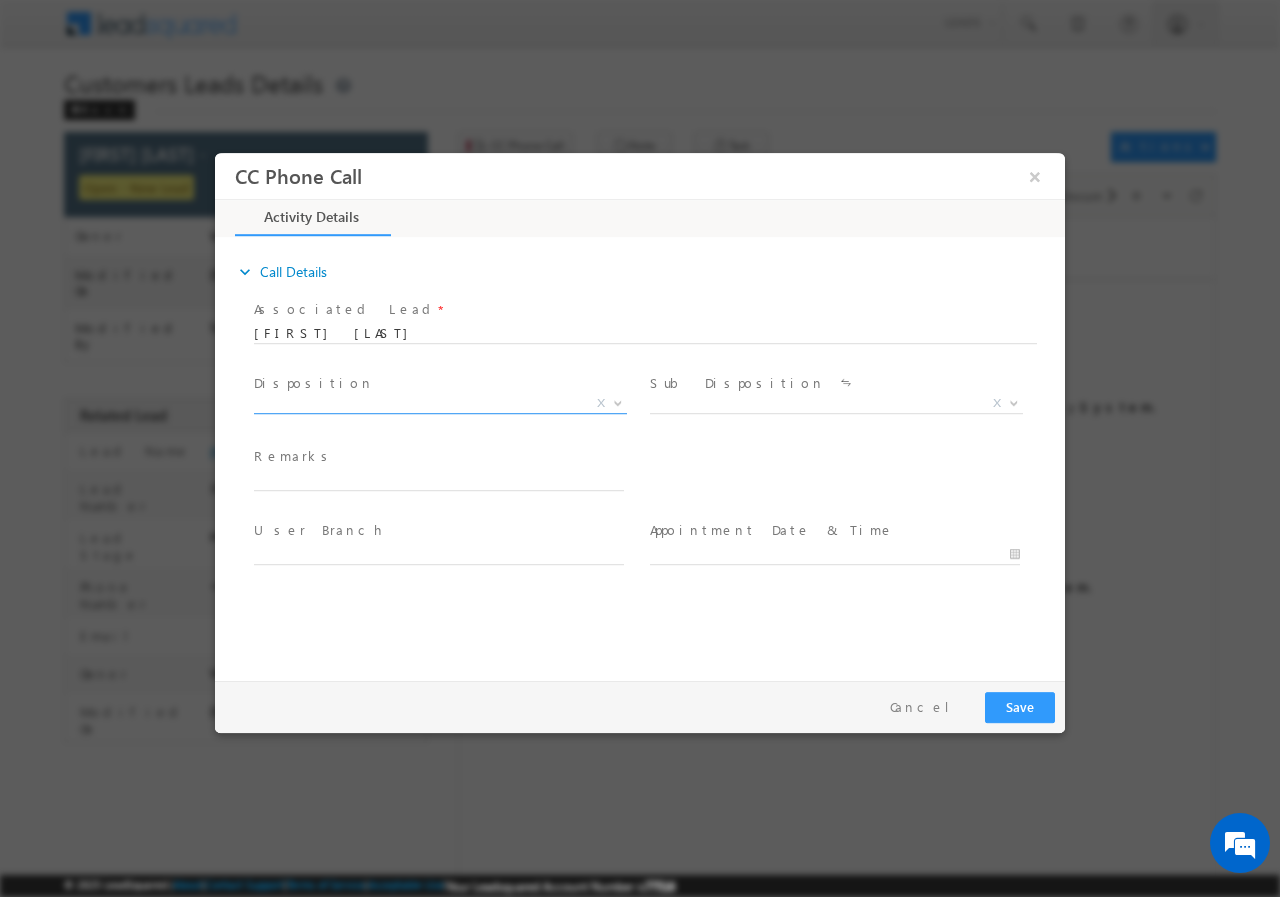 click on "X" at bounding box center [440, 403] 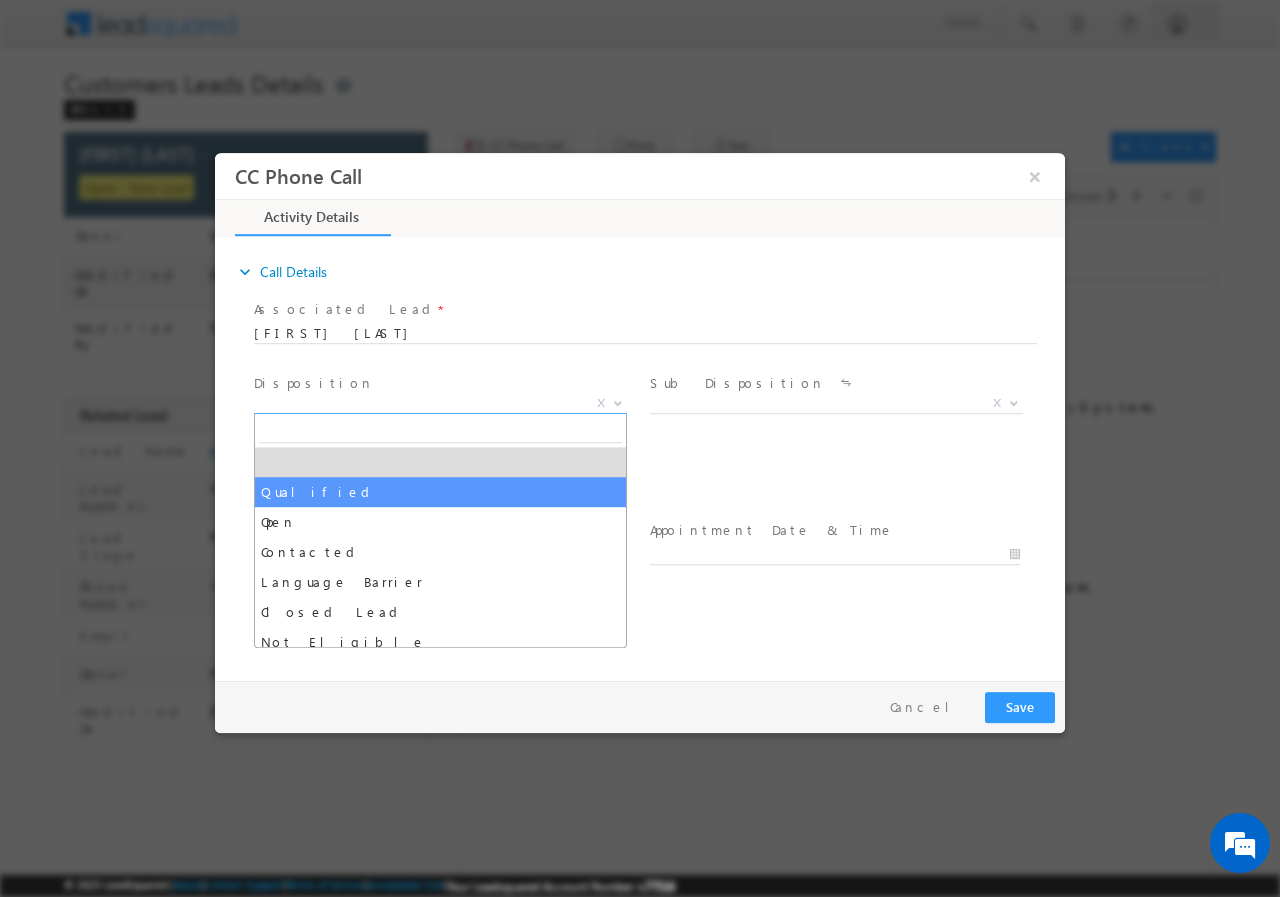 select on "Qualified" 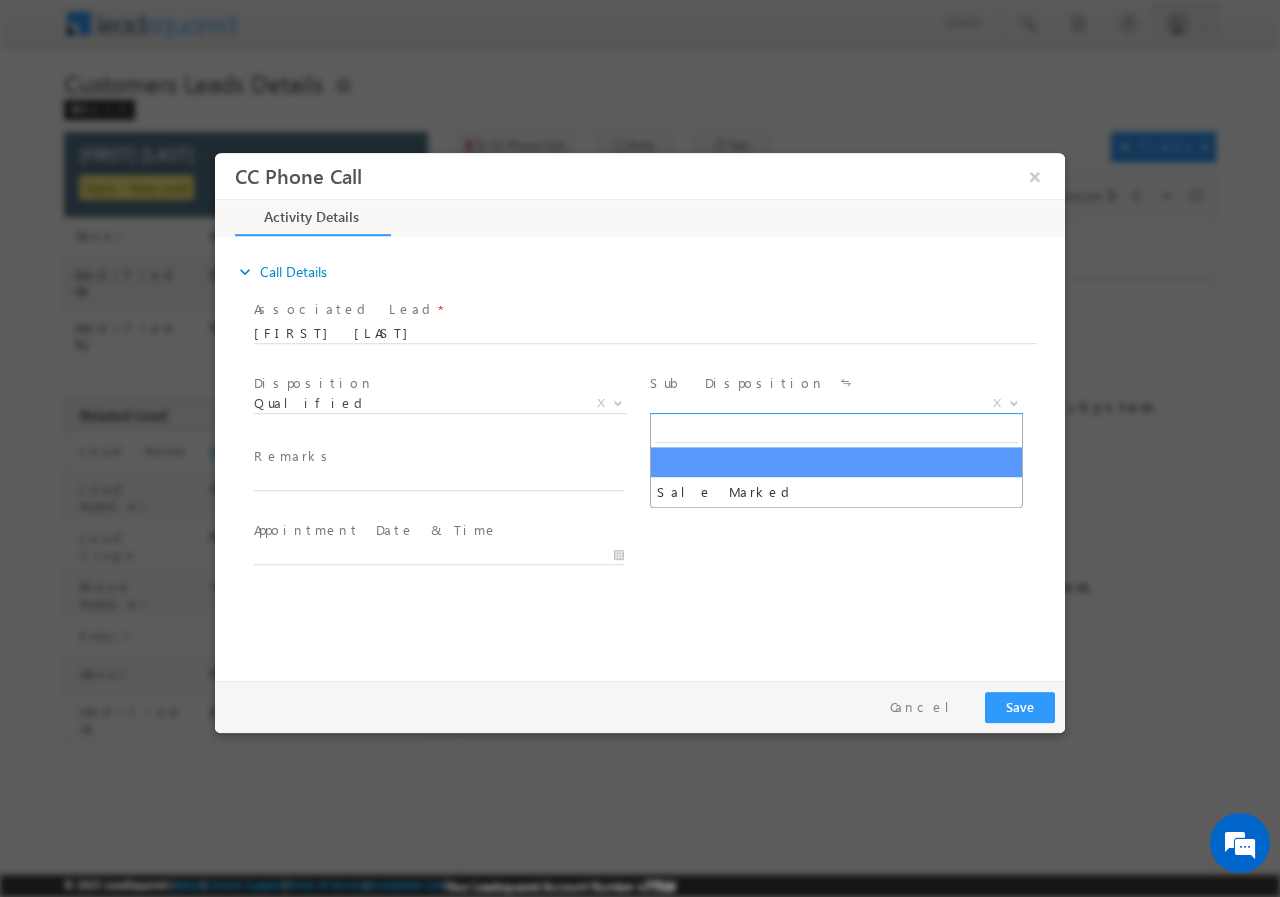 drag, startPoint x: 711, startPoint y: 402, endPoint x: 758, endPoint y: 421, distance: 50.695168 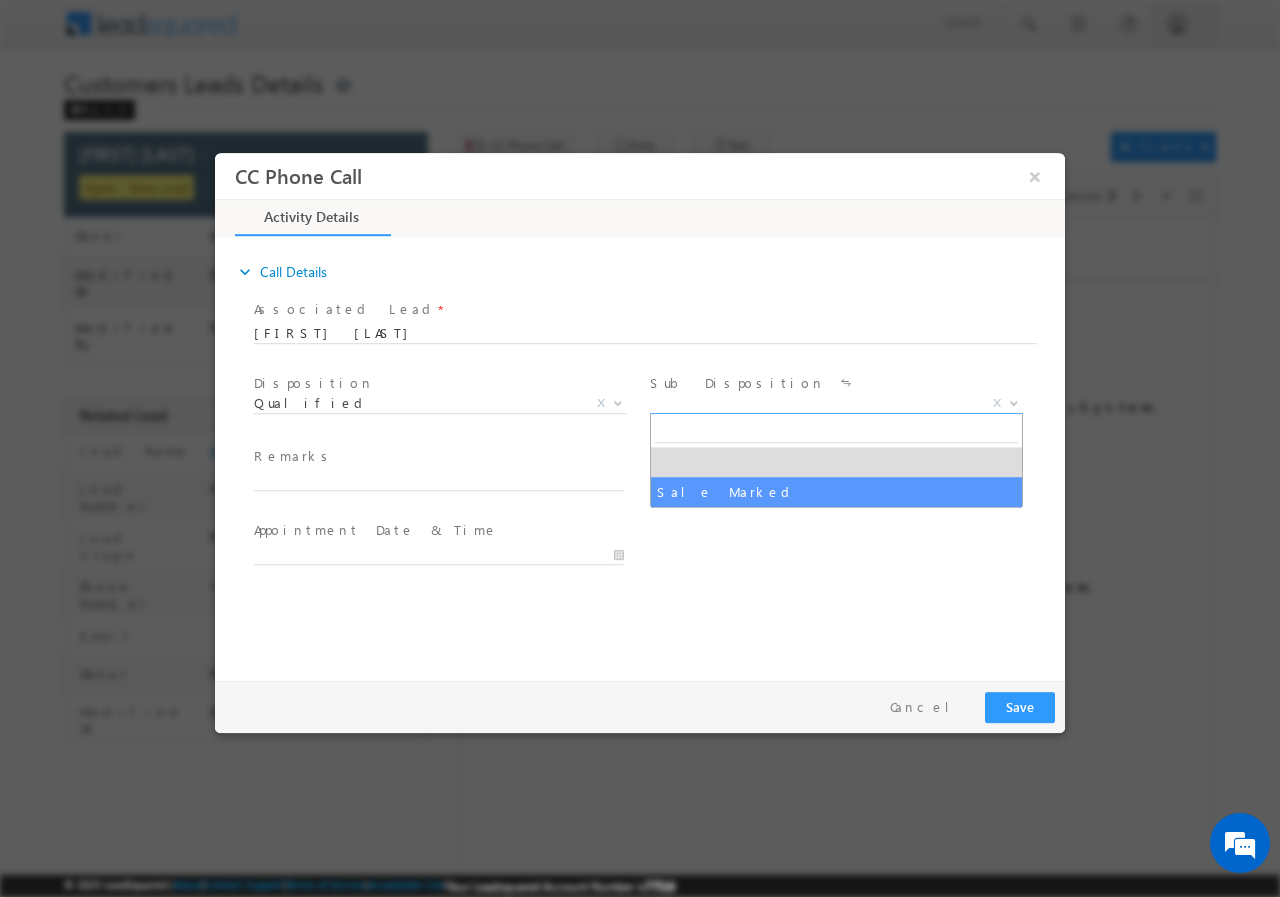 select on "Sale Marked" 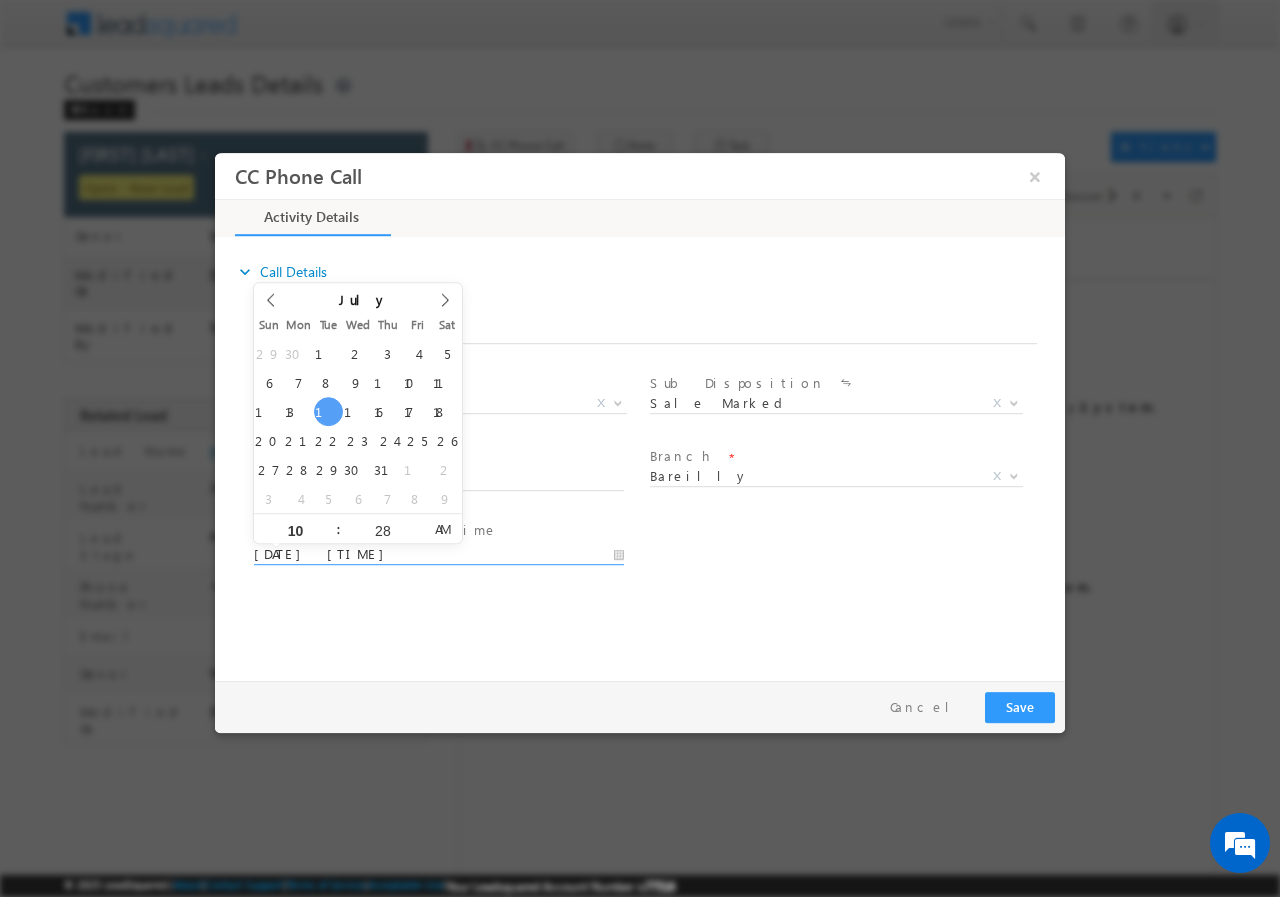 click on "07/15/2025 10:28 AM" at bounding box center [439, 554] 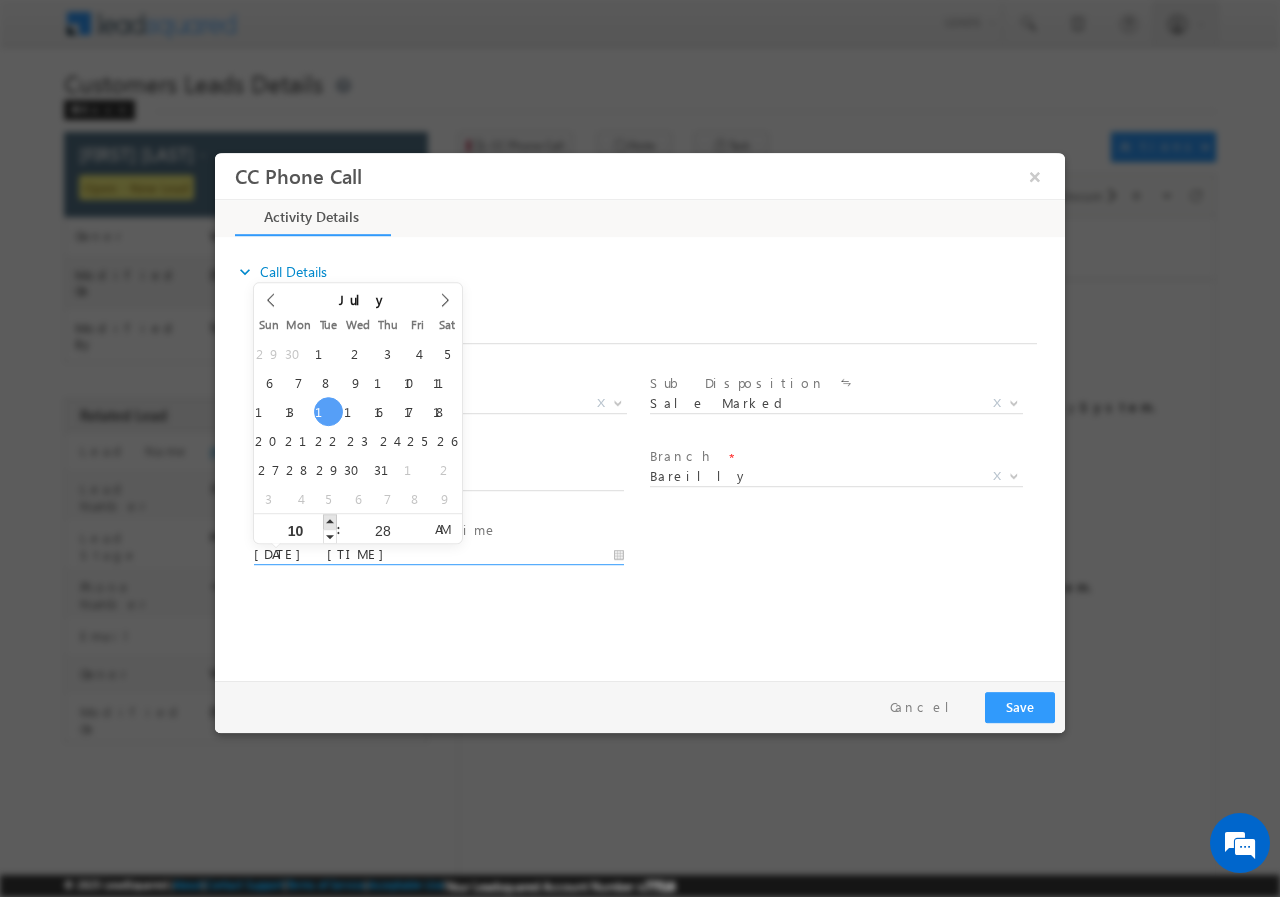 type on "07/15/2025 11:28 AM" 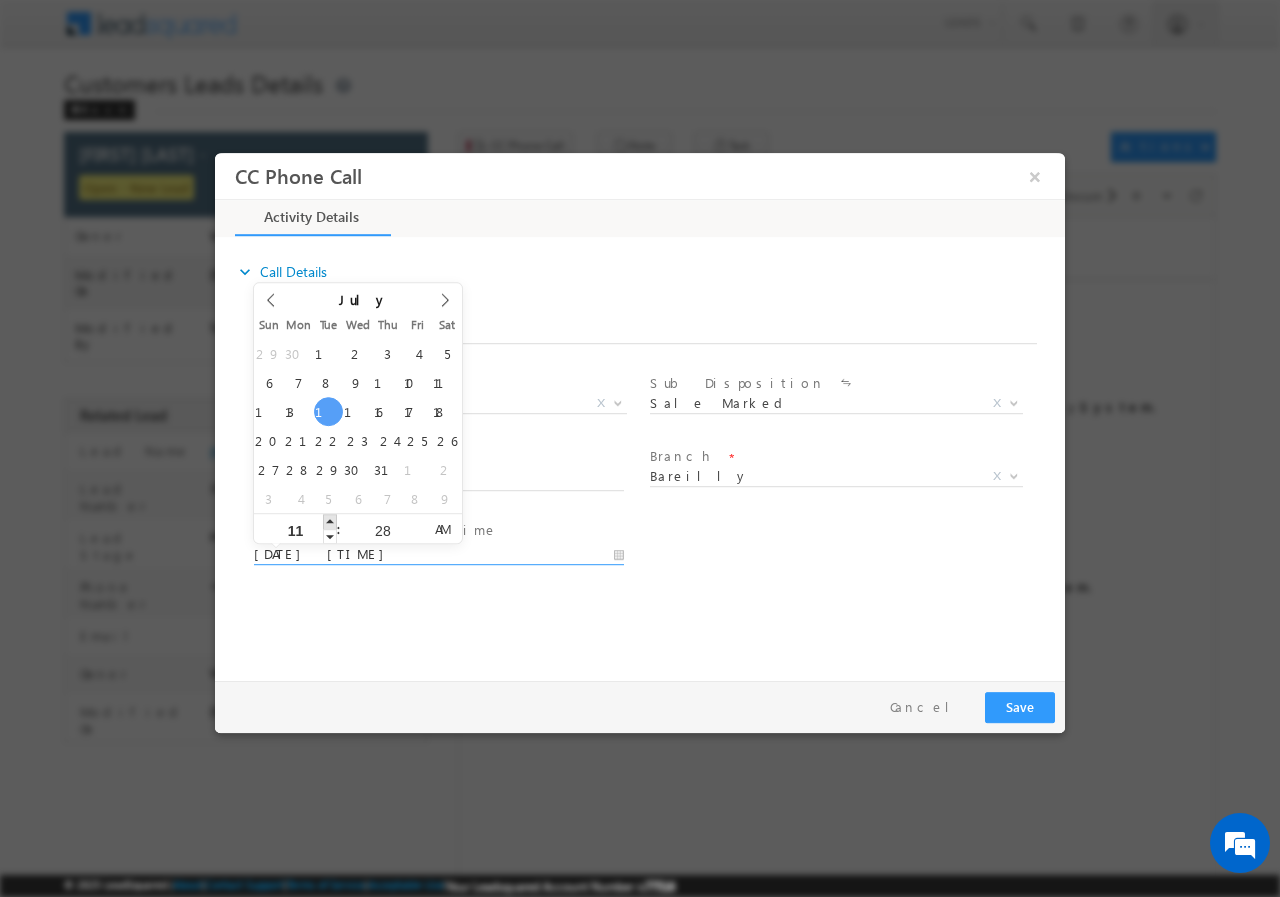 click at bounding box center (330, 520) 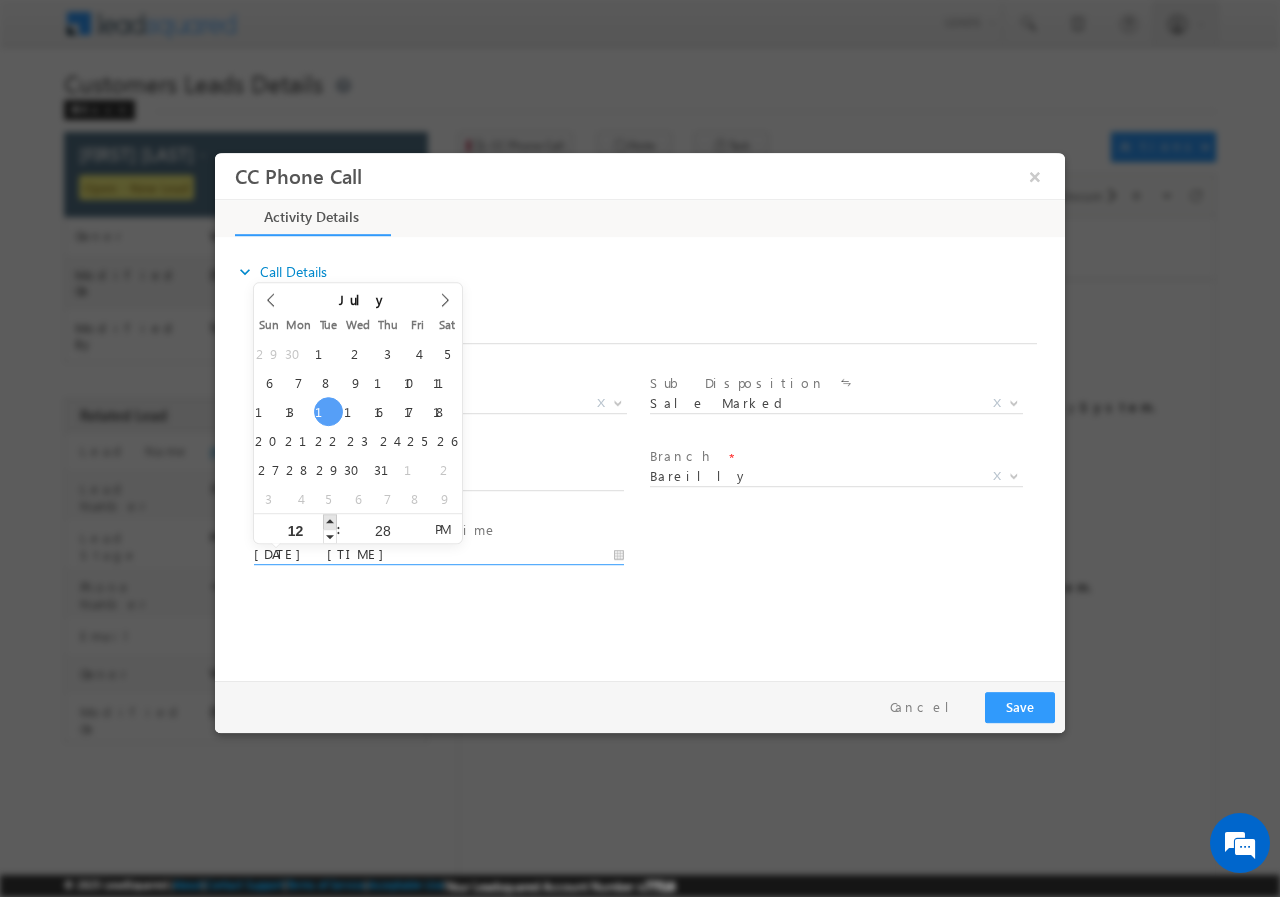click at bounding box center (330, 520) 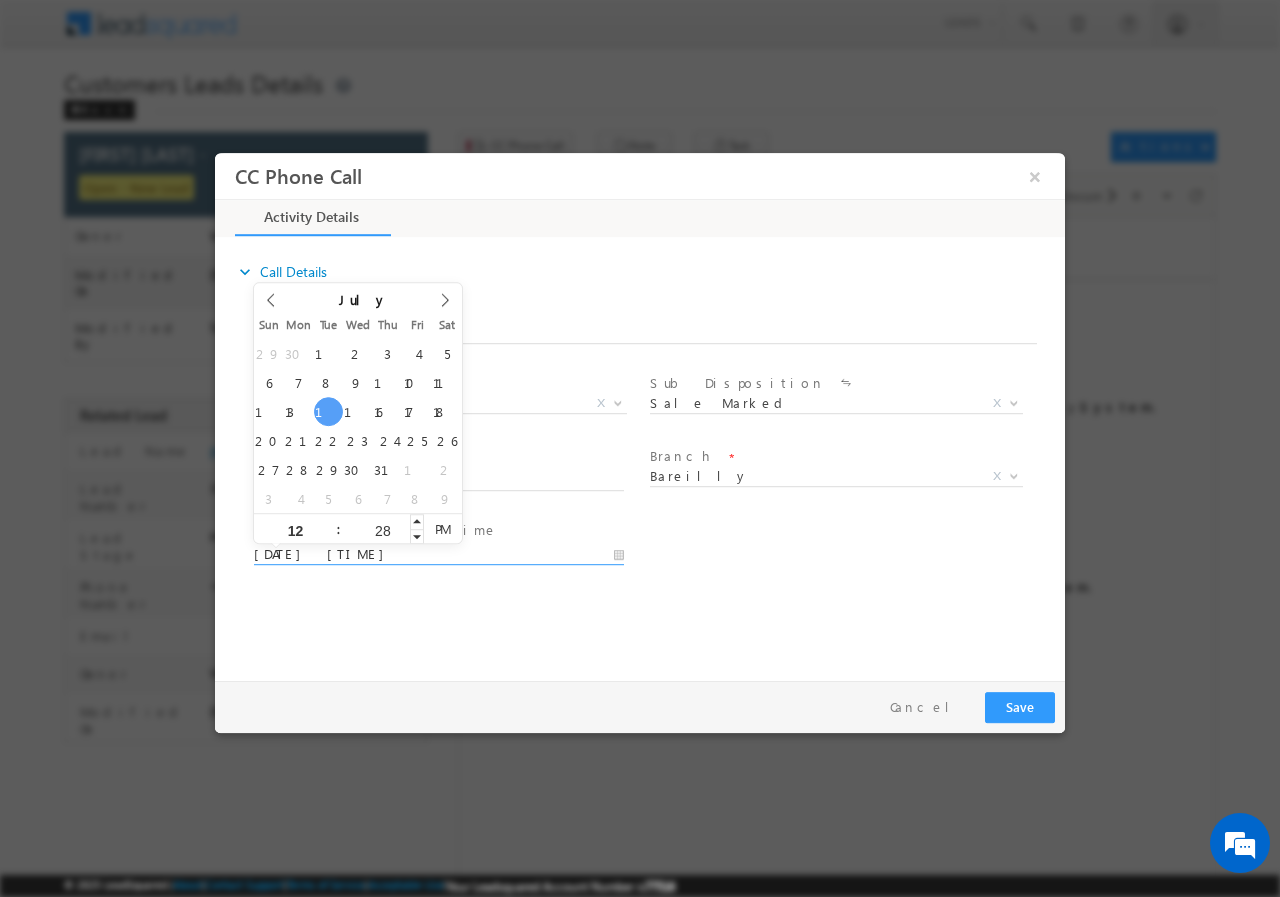click on "28" at bounding box center [382, 529] 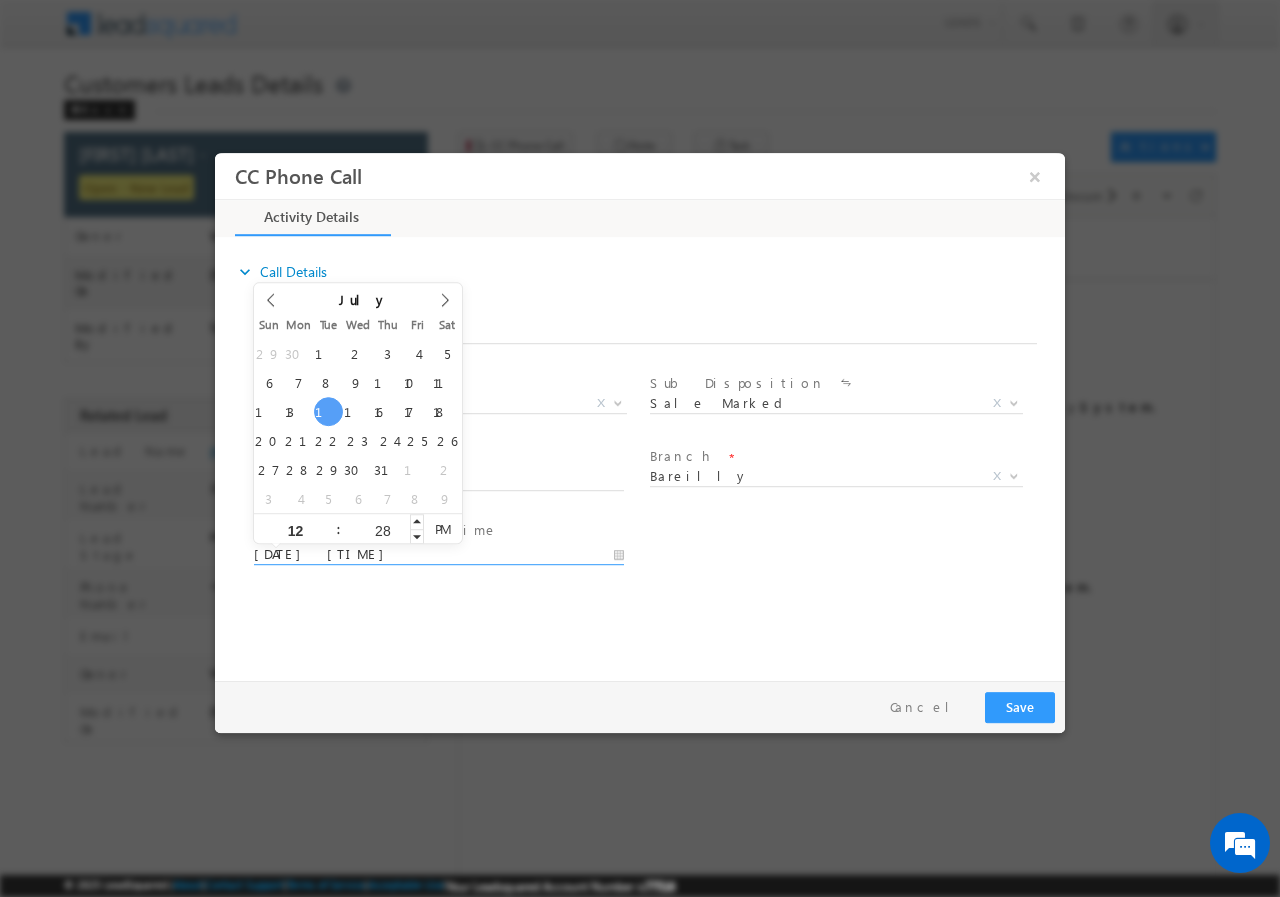 click on "28" at bounding box center [382, 529] 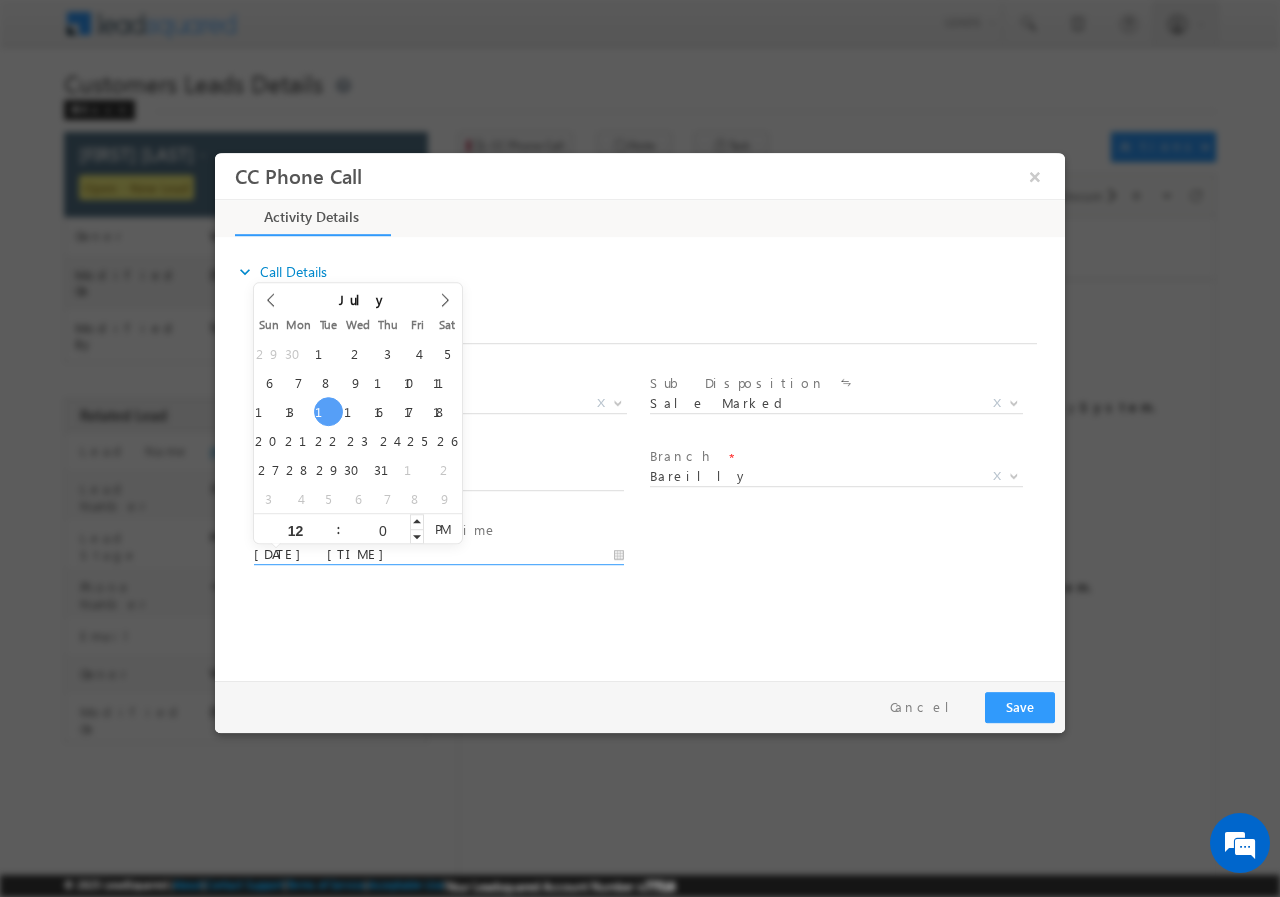 type on "00" 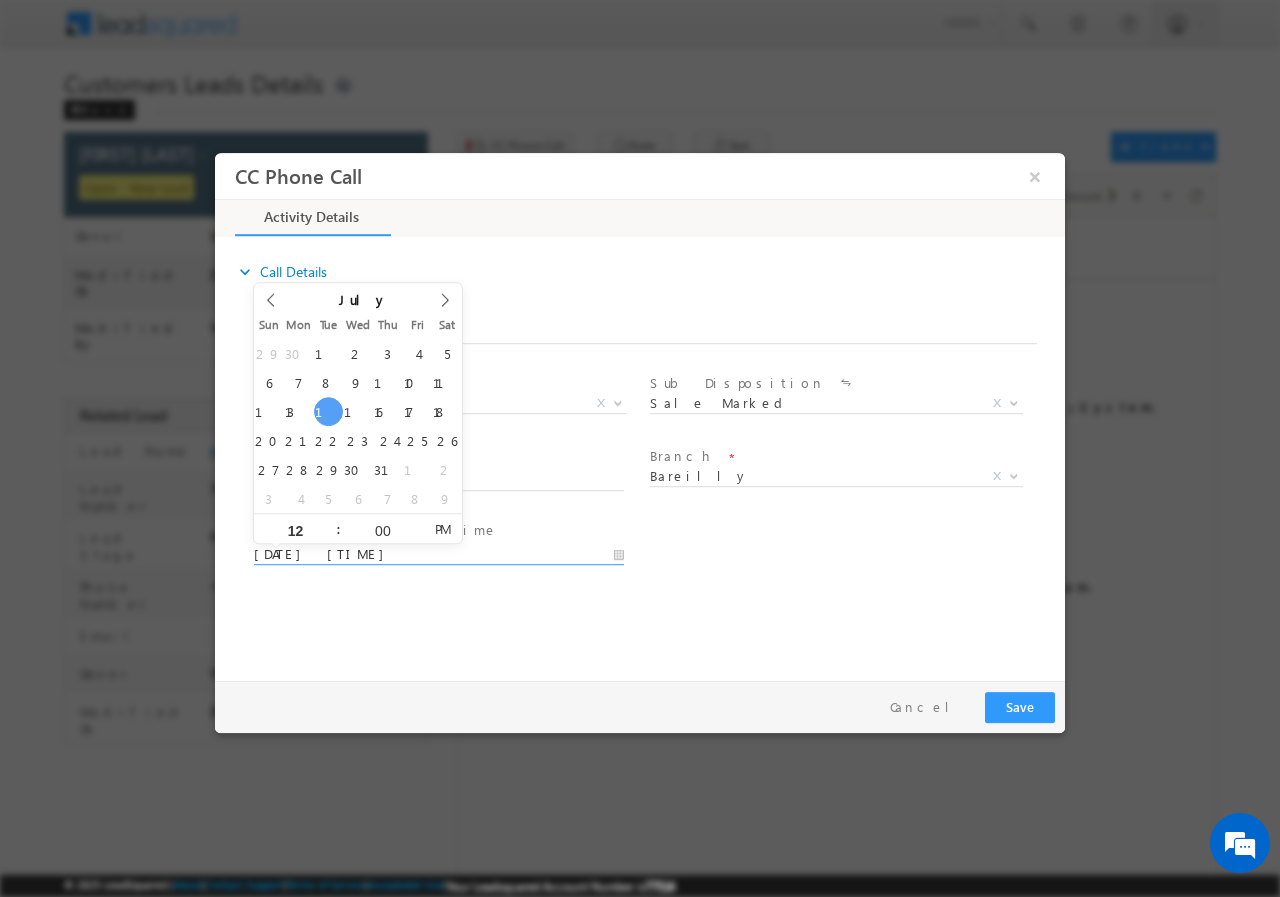 type on "07/15/2025 12:00 PM" 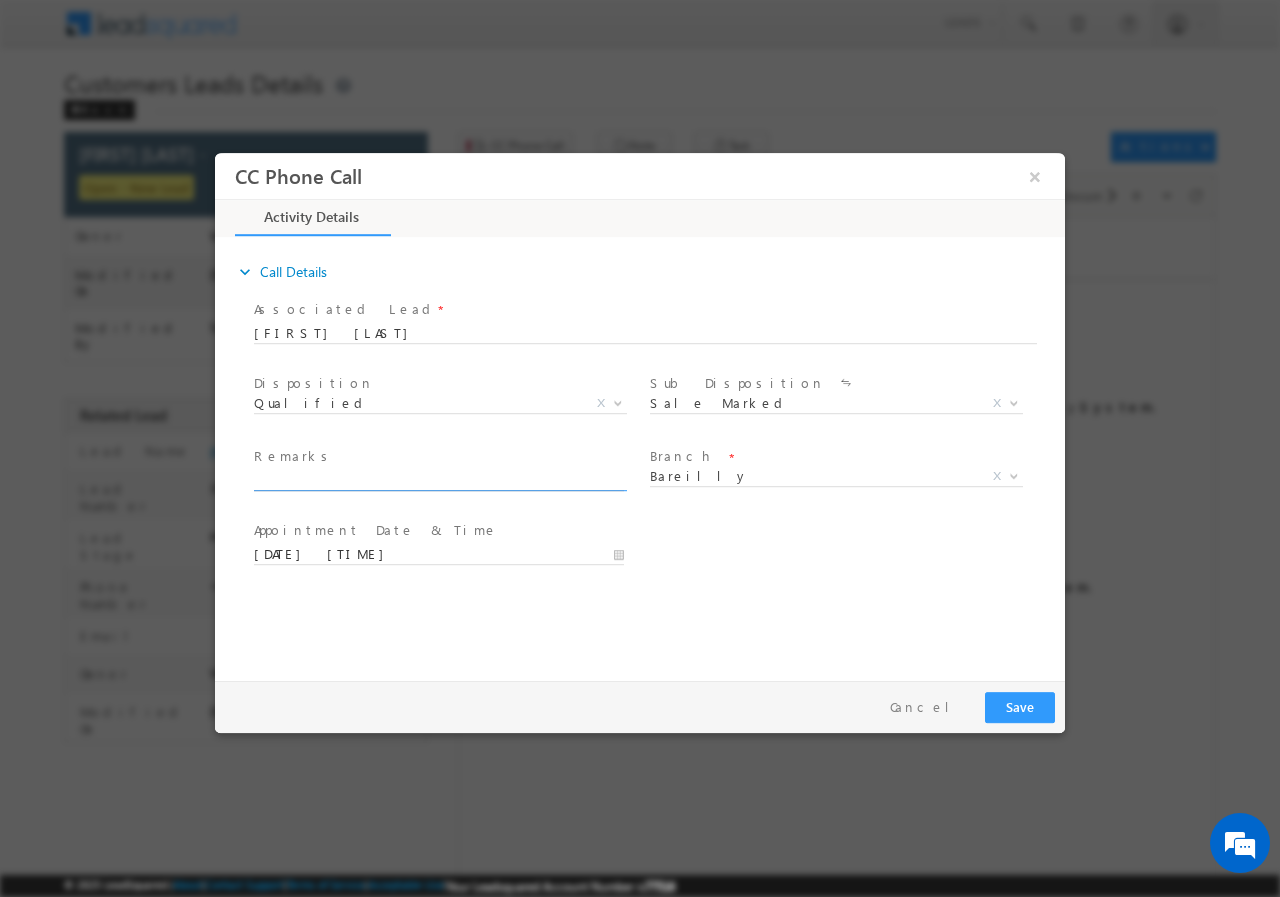 click at bounding box center [439, 480] 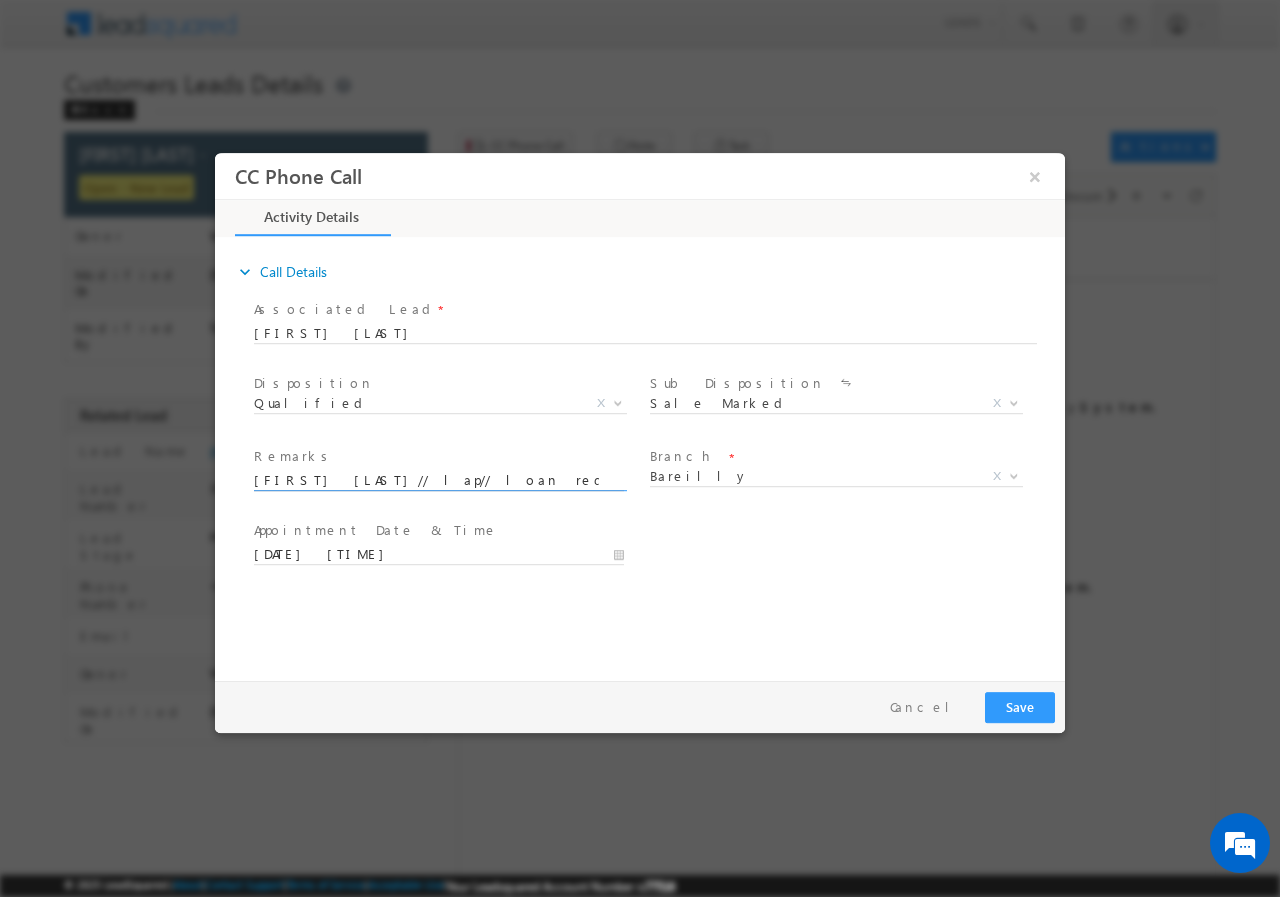 scroll, scrollTop: 0, scrollLeft: 577, axis: horizontal 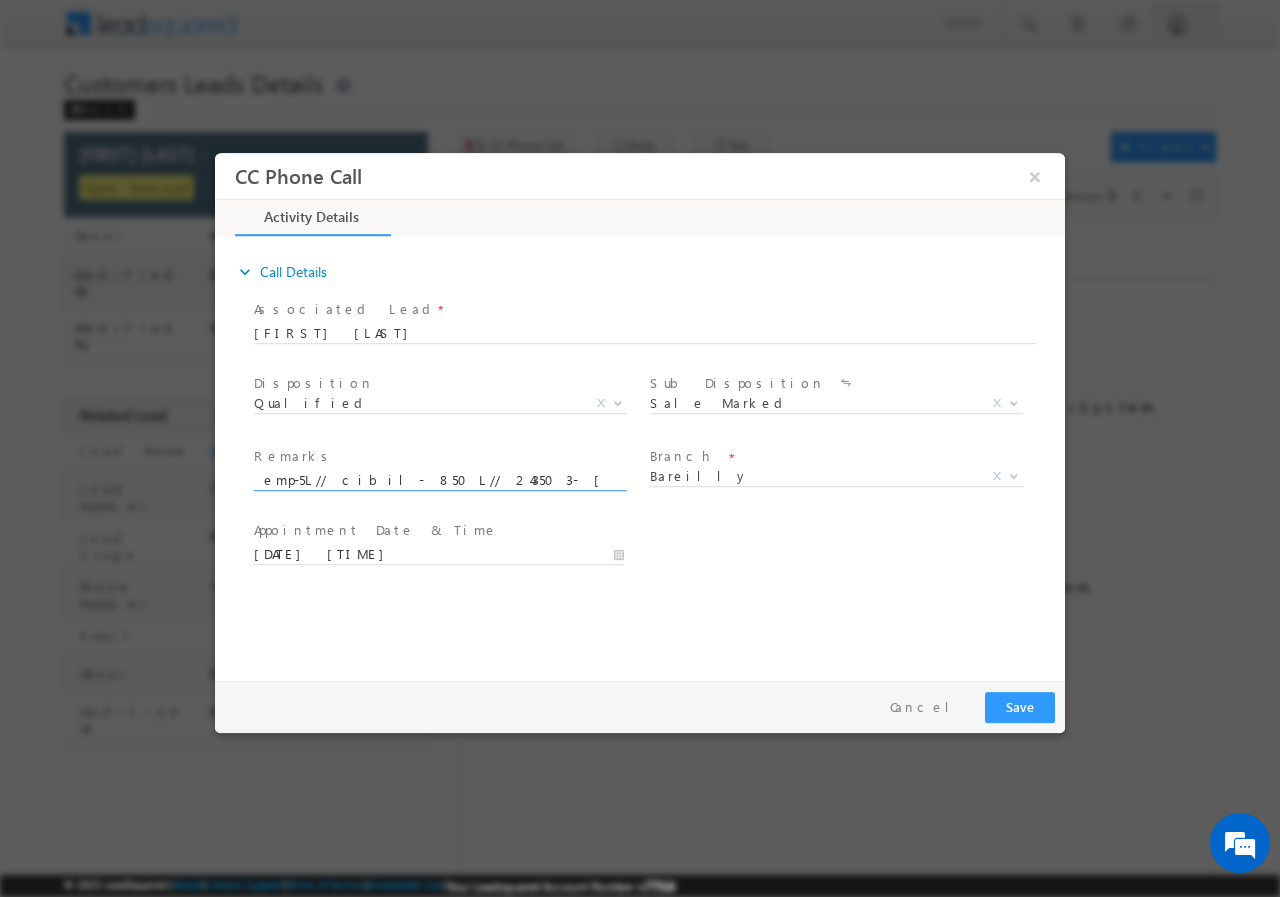 type on "577355//Shyam Singh// lap// loan req- 50L// pv-5cr// self emp-5L// cibil- 850L// 243503- bareilly// cx ready to meet rm till 12 pm today and have itr and gst also" 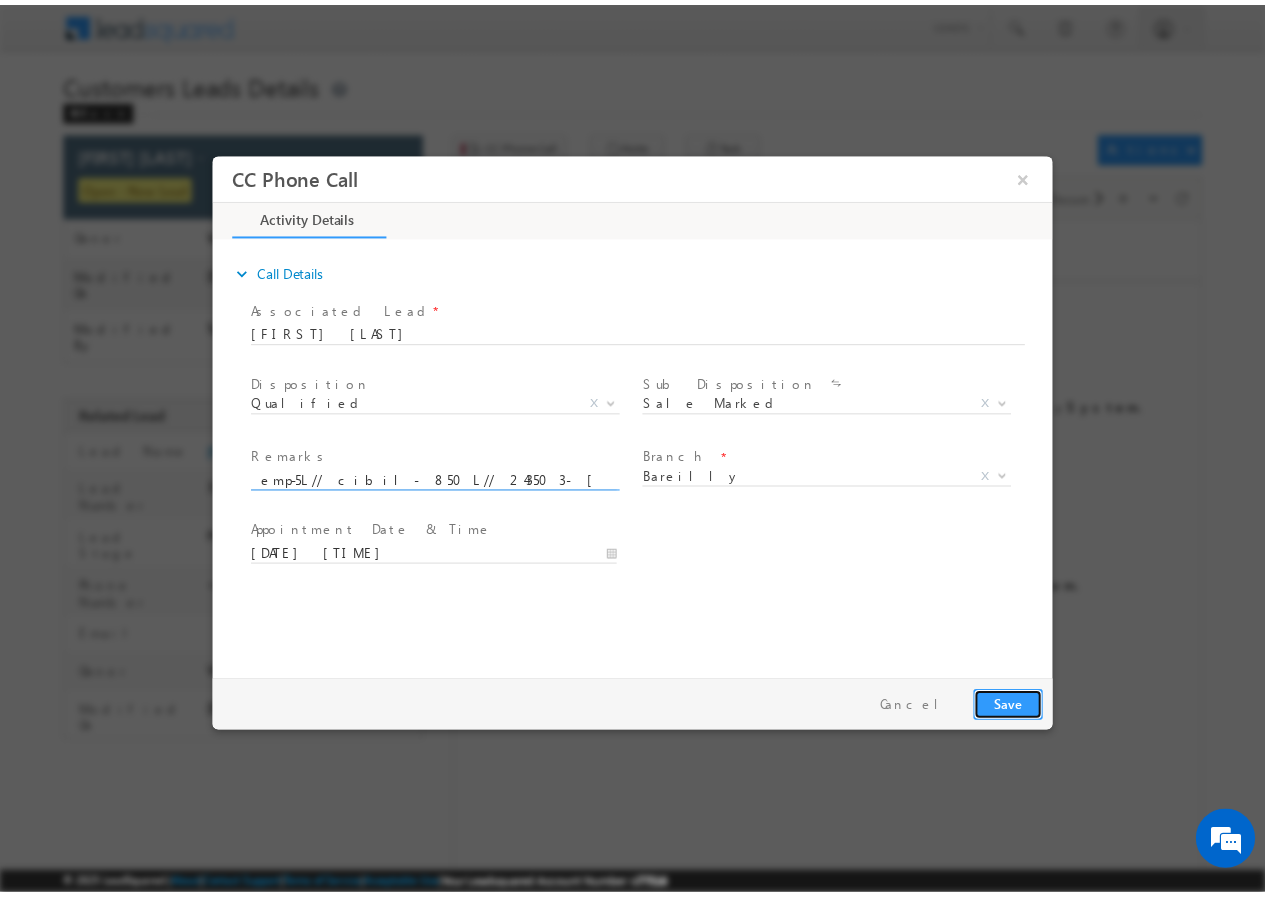 scroll, scrollTop: 0, scrollLeft: 0, axis: both 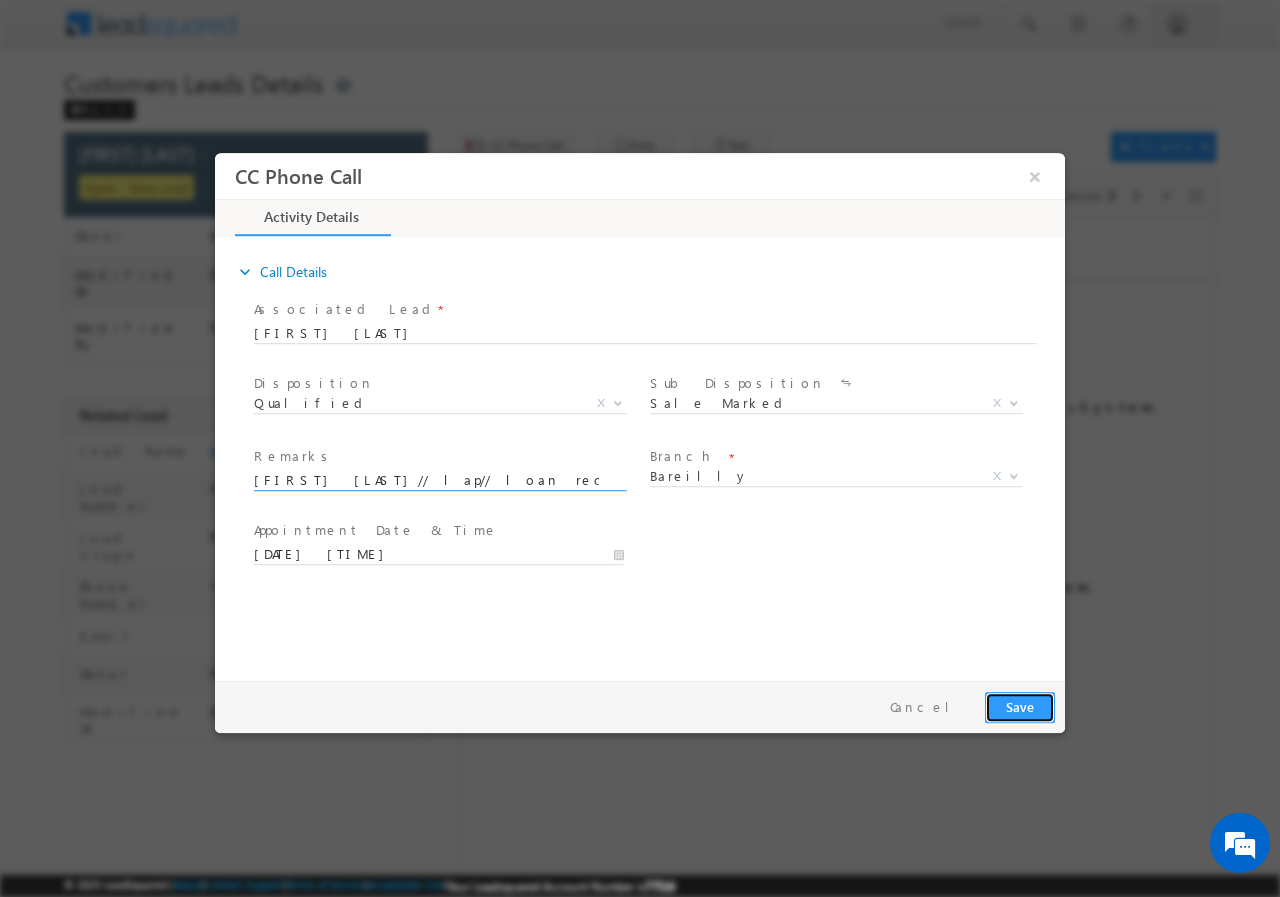 click on "Save" at bounding box center [1020, 706] 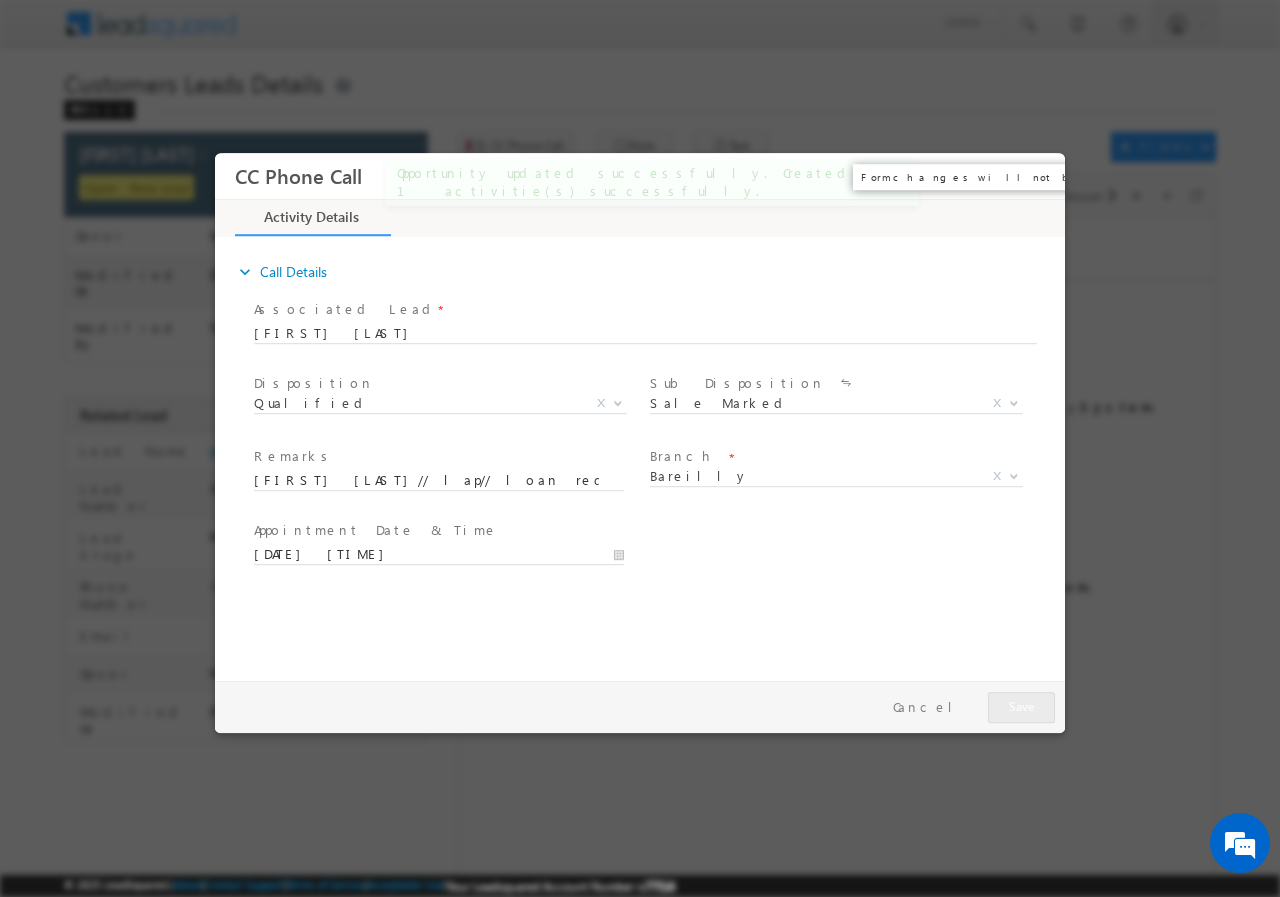 click on "×" at bounding box center [1035, 175] 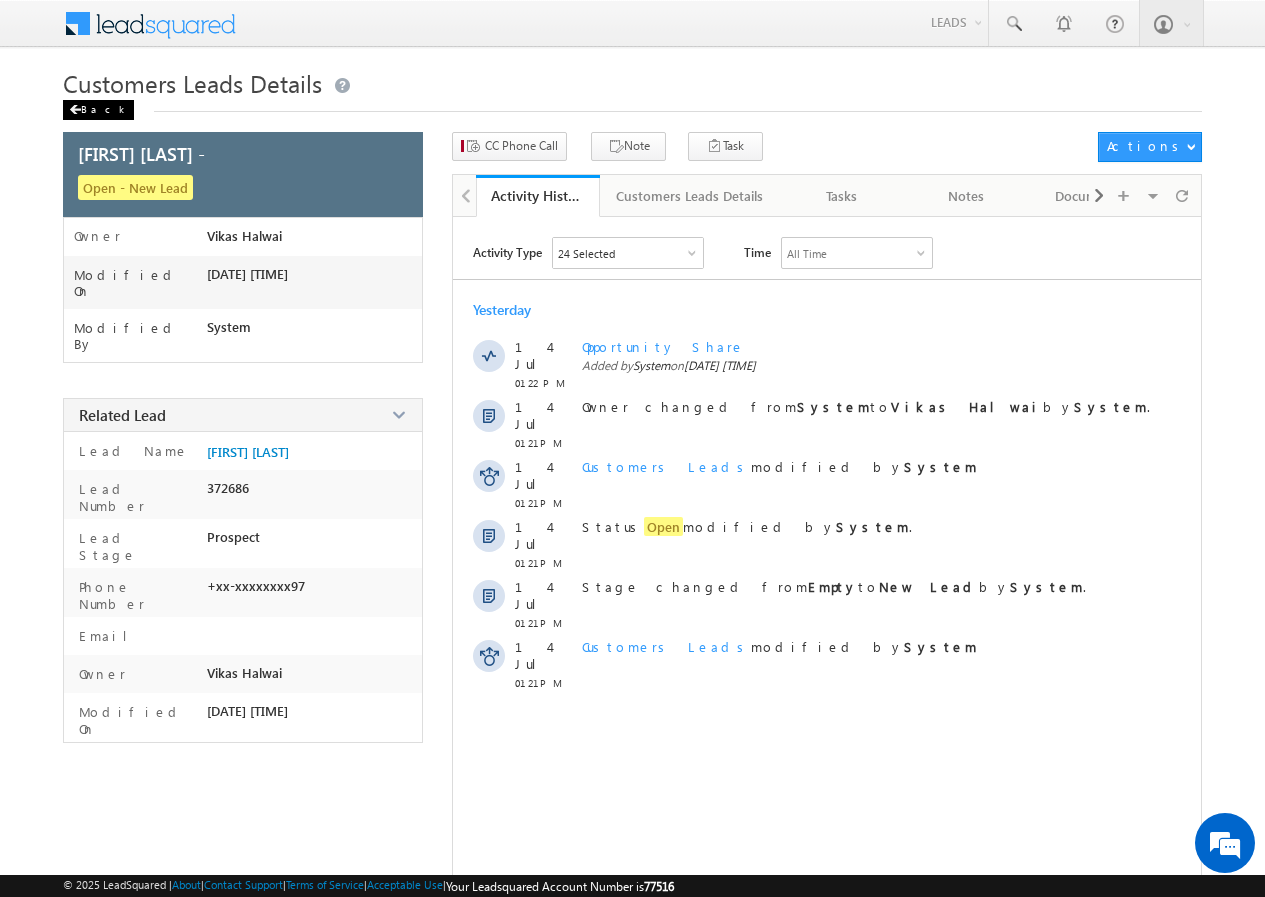 click on "Back" at bounding box center (98, 110) 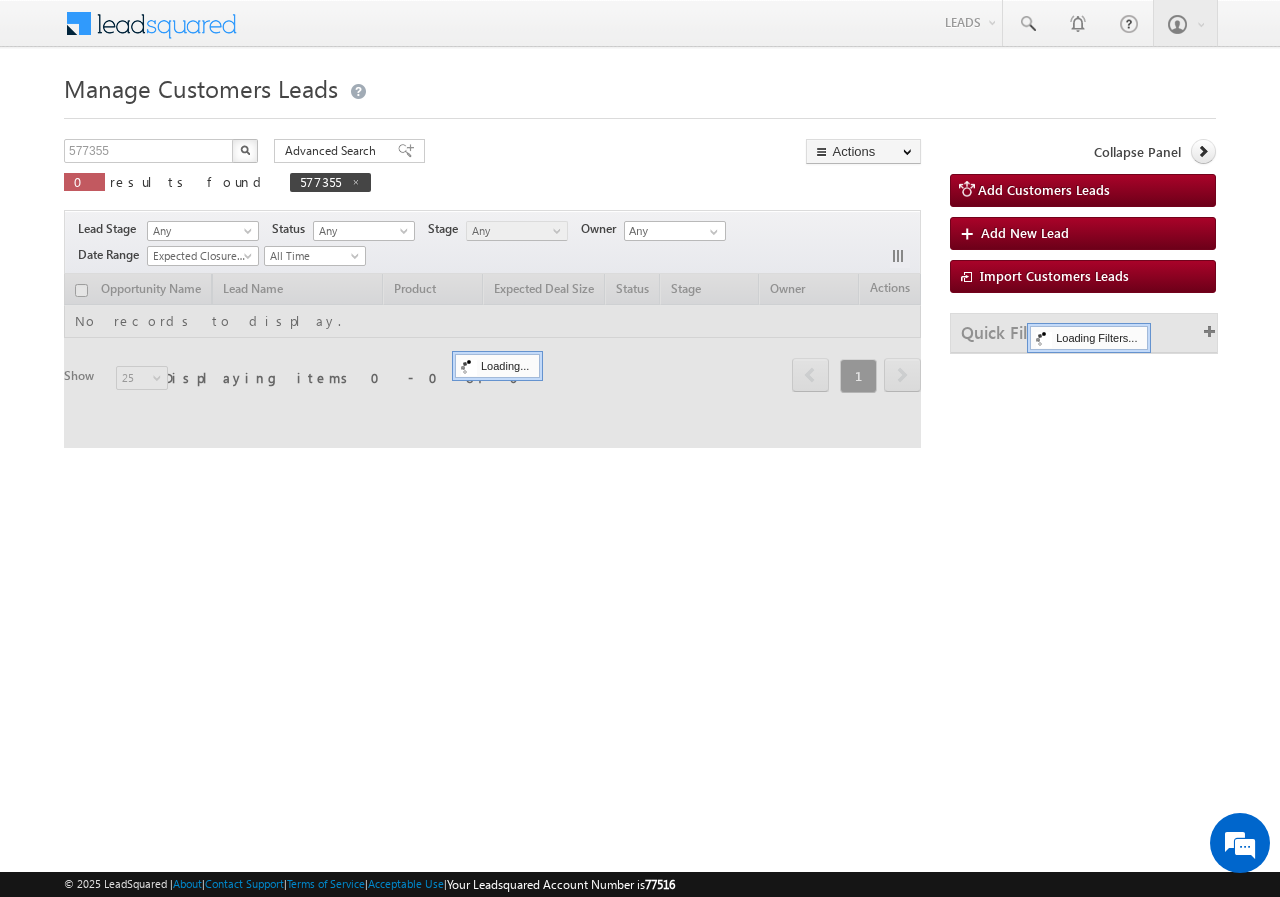 scroll, scrollTop: 0, scrollLeft: 0, axis: both 